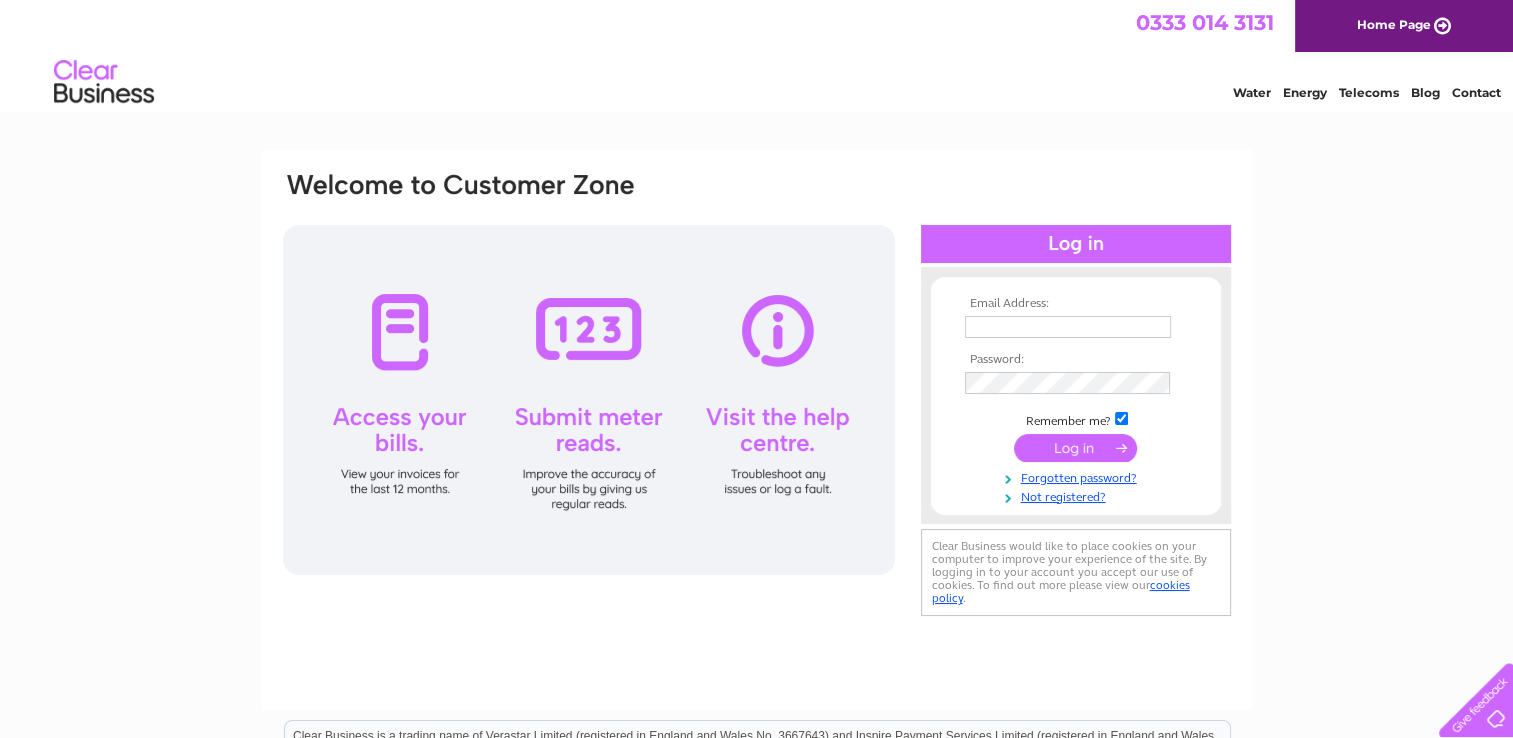 scroll, scrollTop: 0, scrollLeft: 0, axis: both 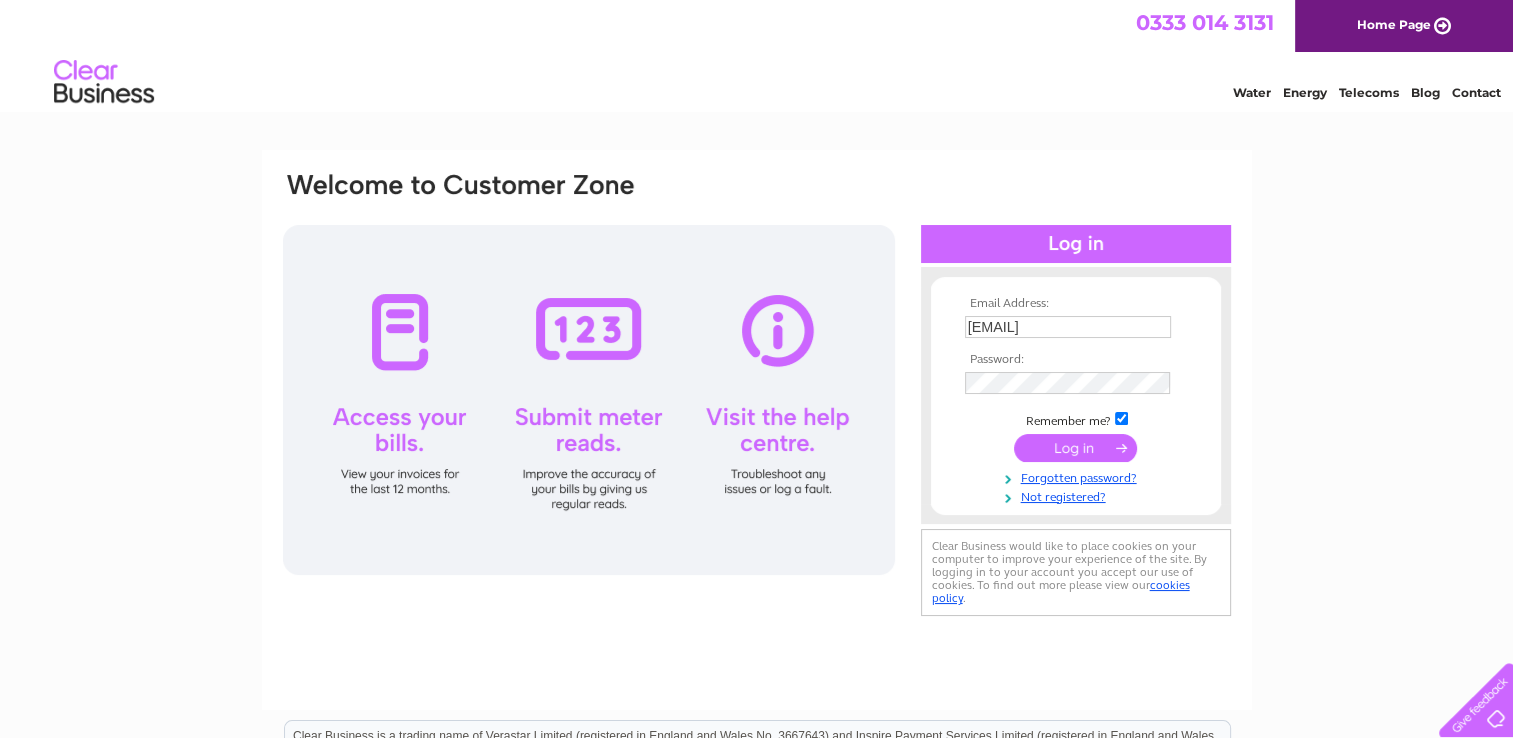 click at bounding box center [1075, 448] 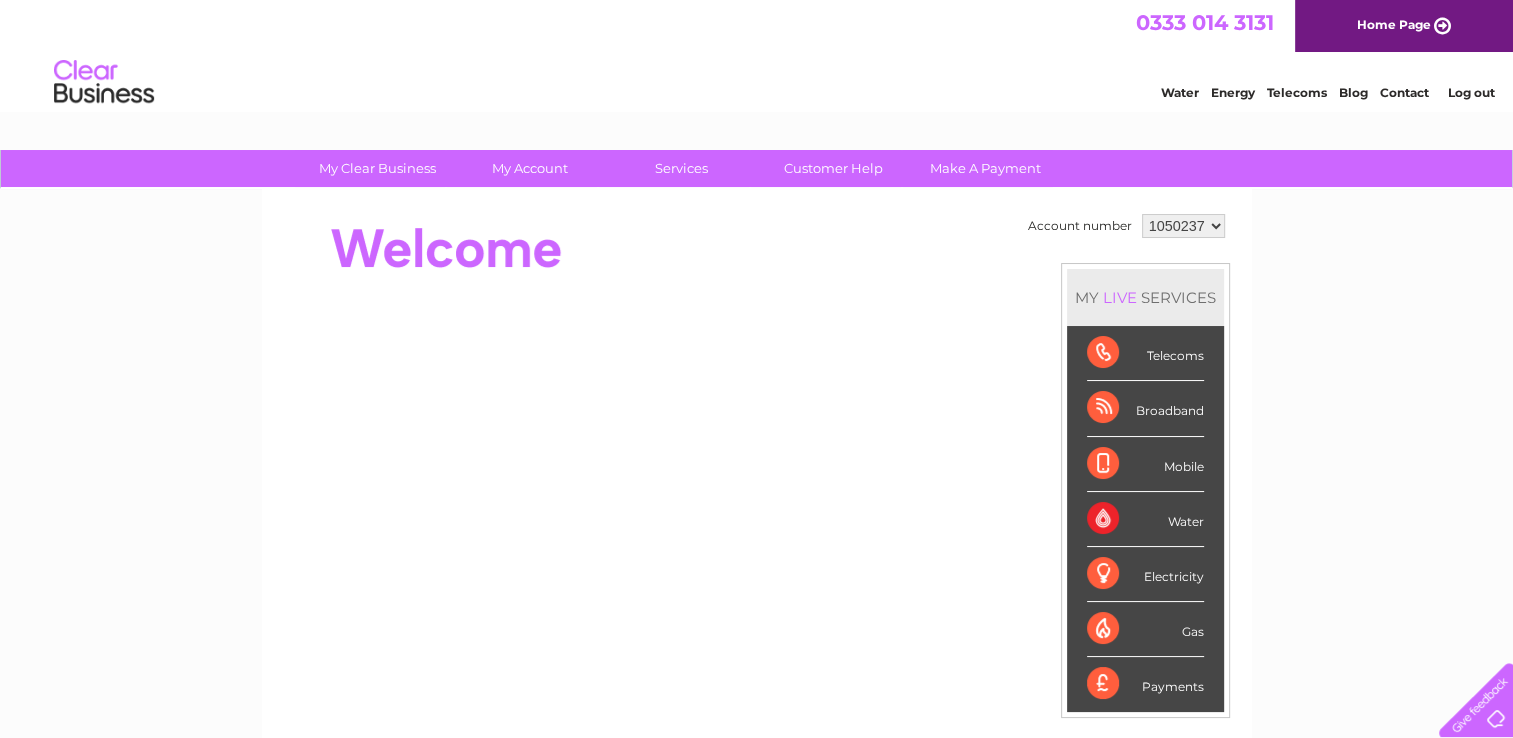 scroll, scrollTop: 0, scrollLeft: 0, axis: both 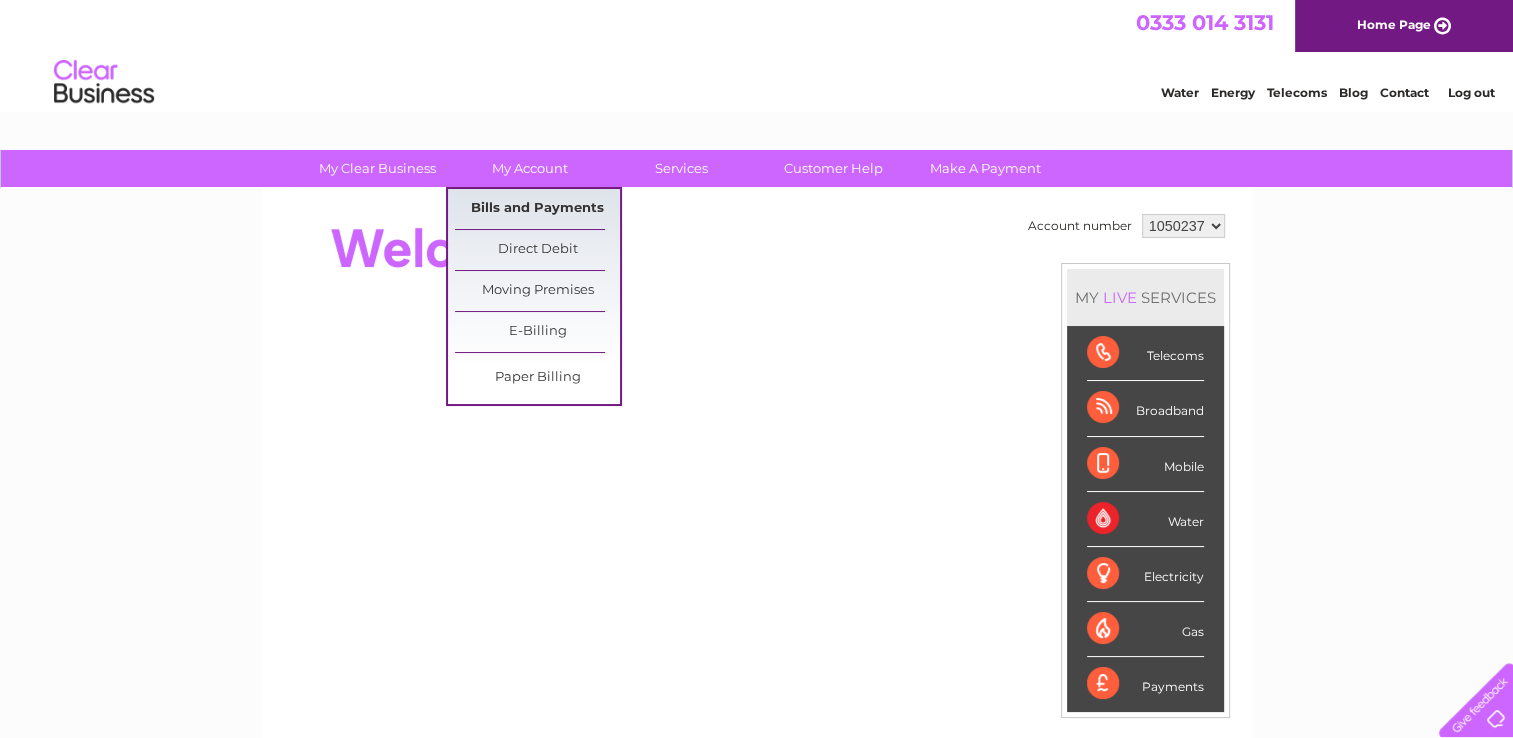 click on "Bills and Payments" at bounding box center [537, 209] 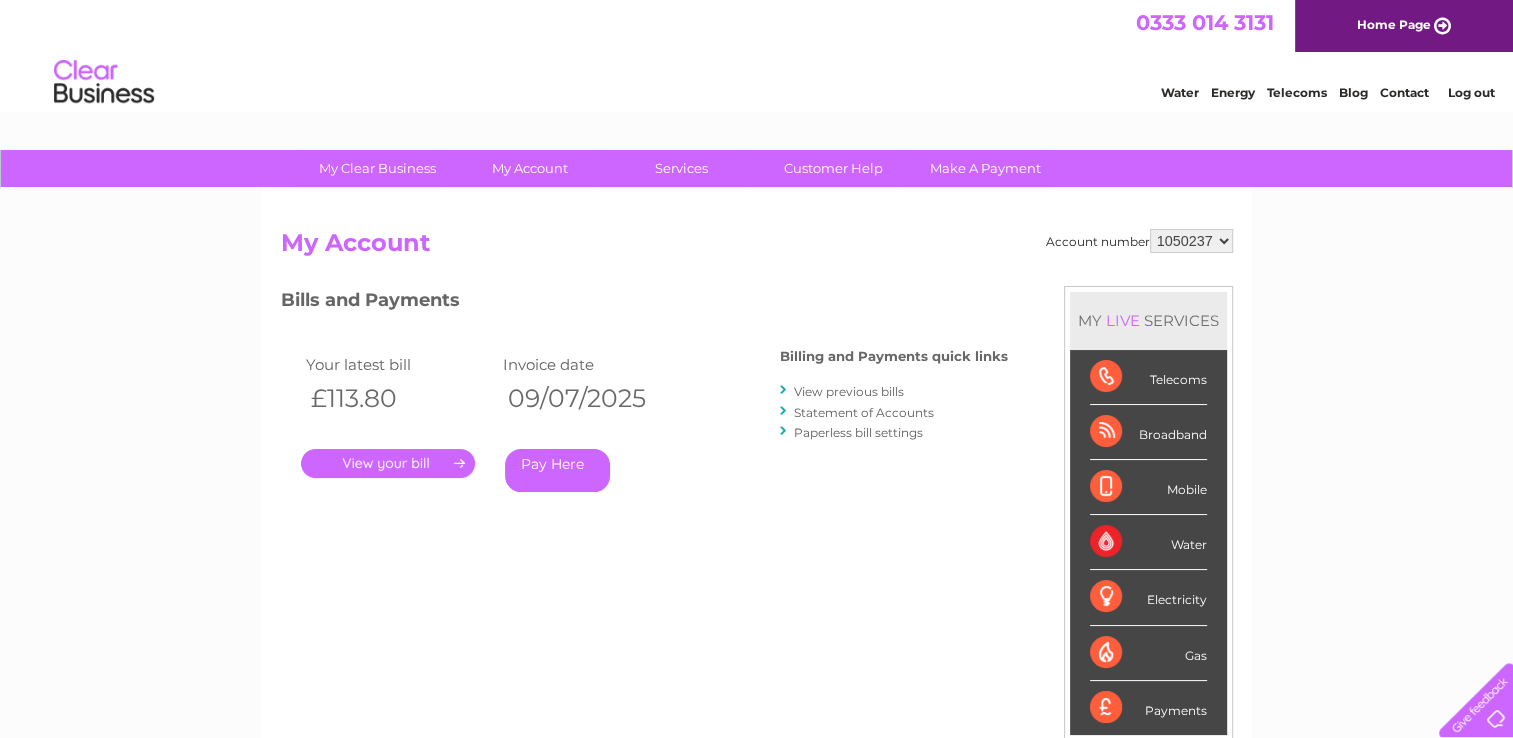 scroll, scrollTop: 0, scrollLeft: 0, axis: both 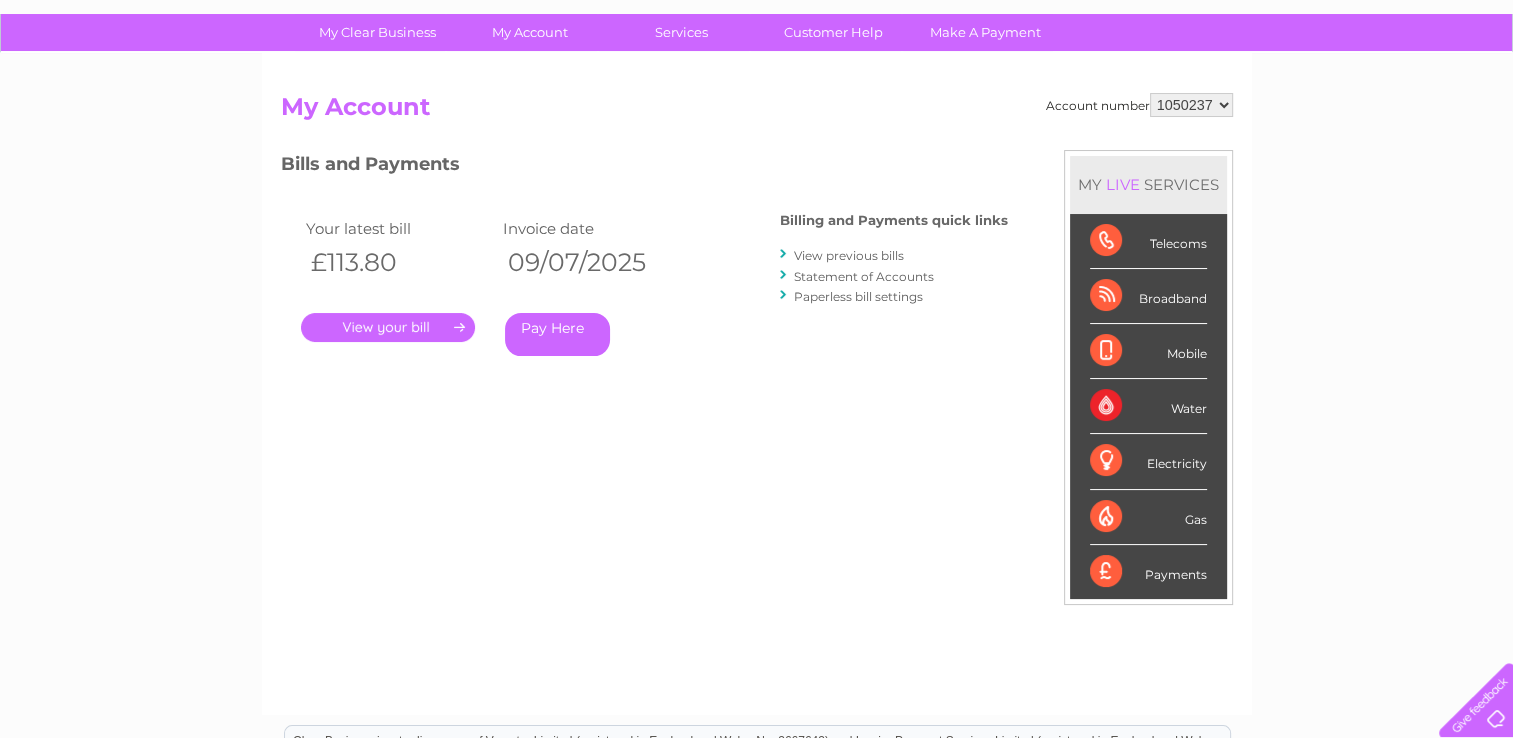 click on "View previous bills" at bounding box center (849, 255) 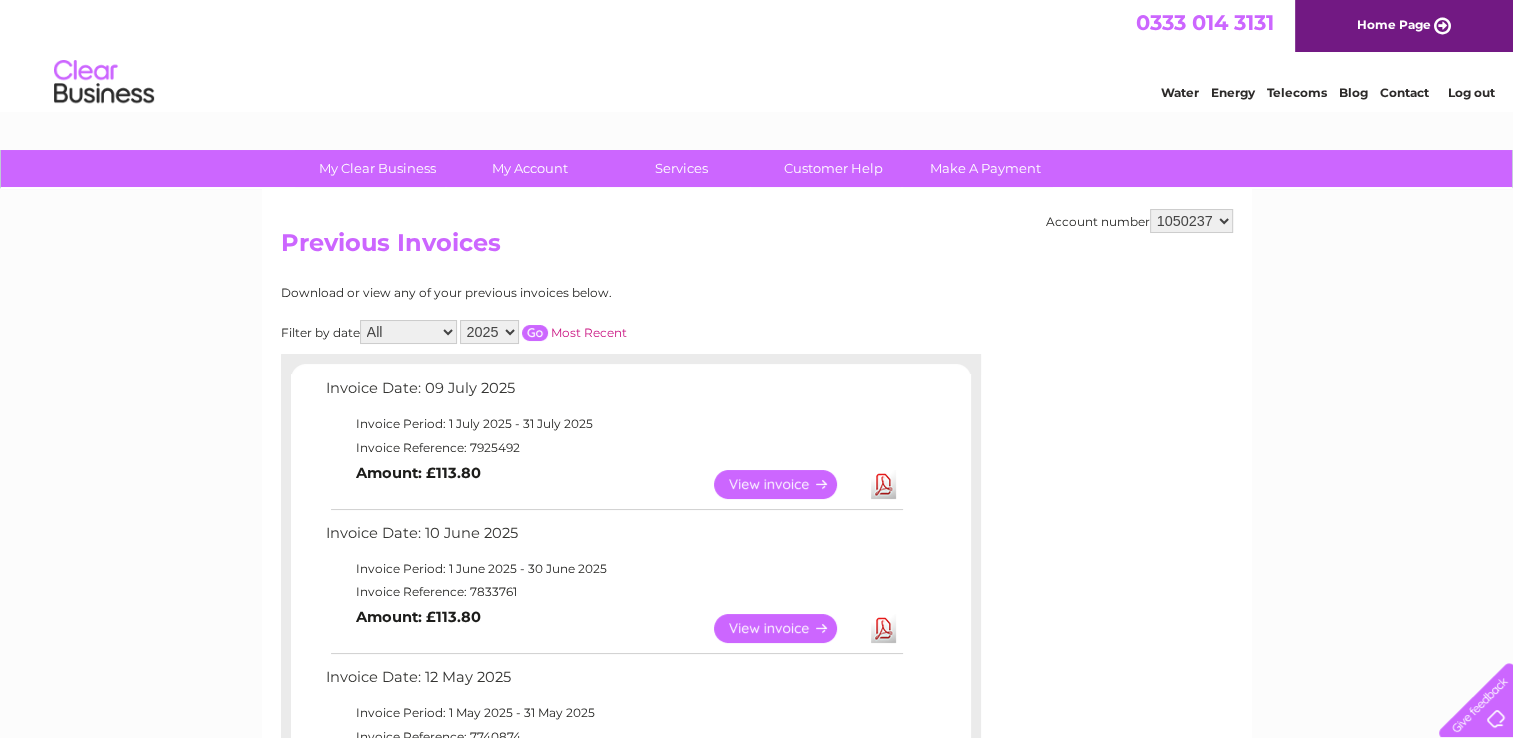 scroll, scrollTop: 0, scrollLeft: 0, axis: both 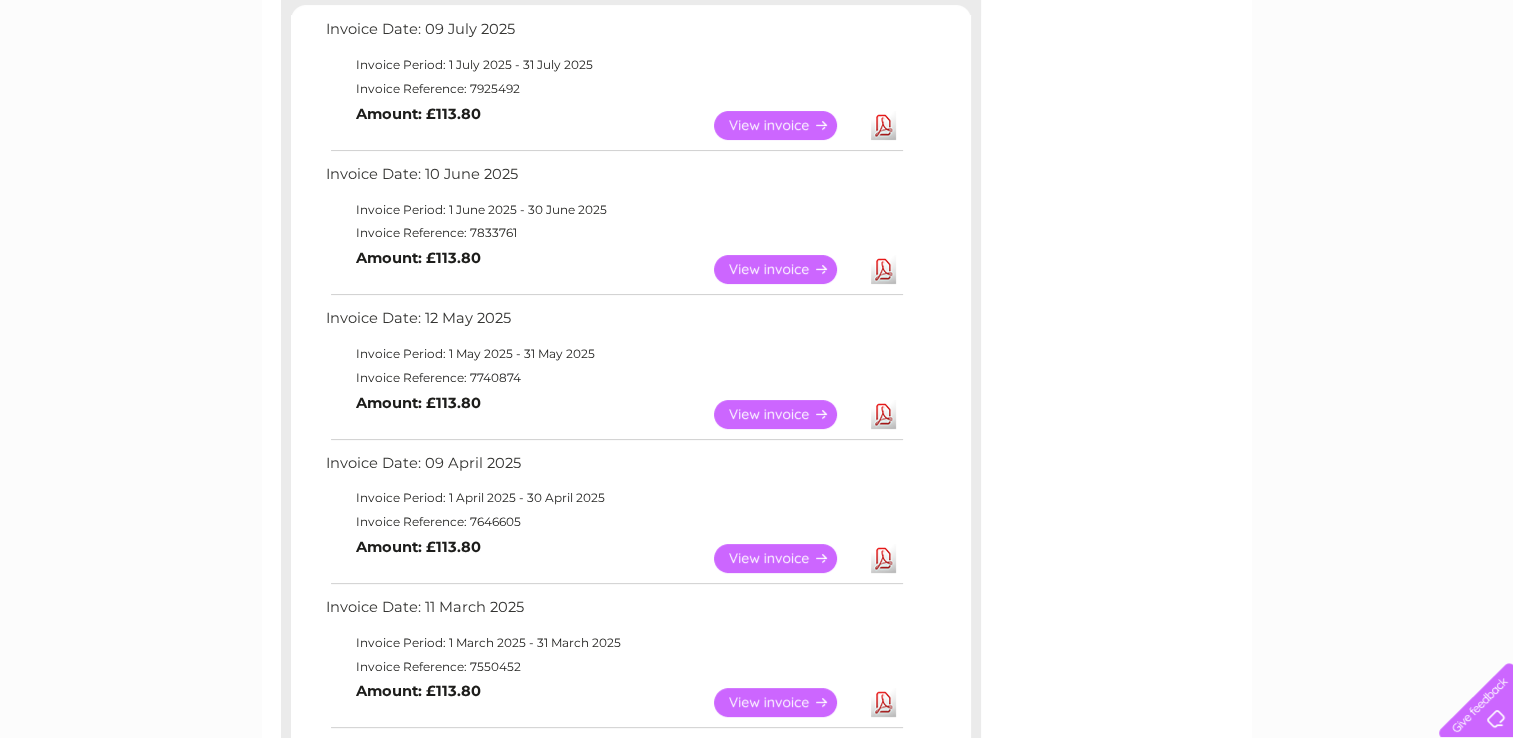 click on "View" at bounding box center [787, 702] 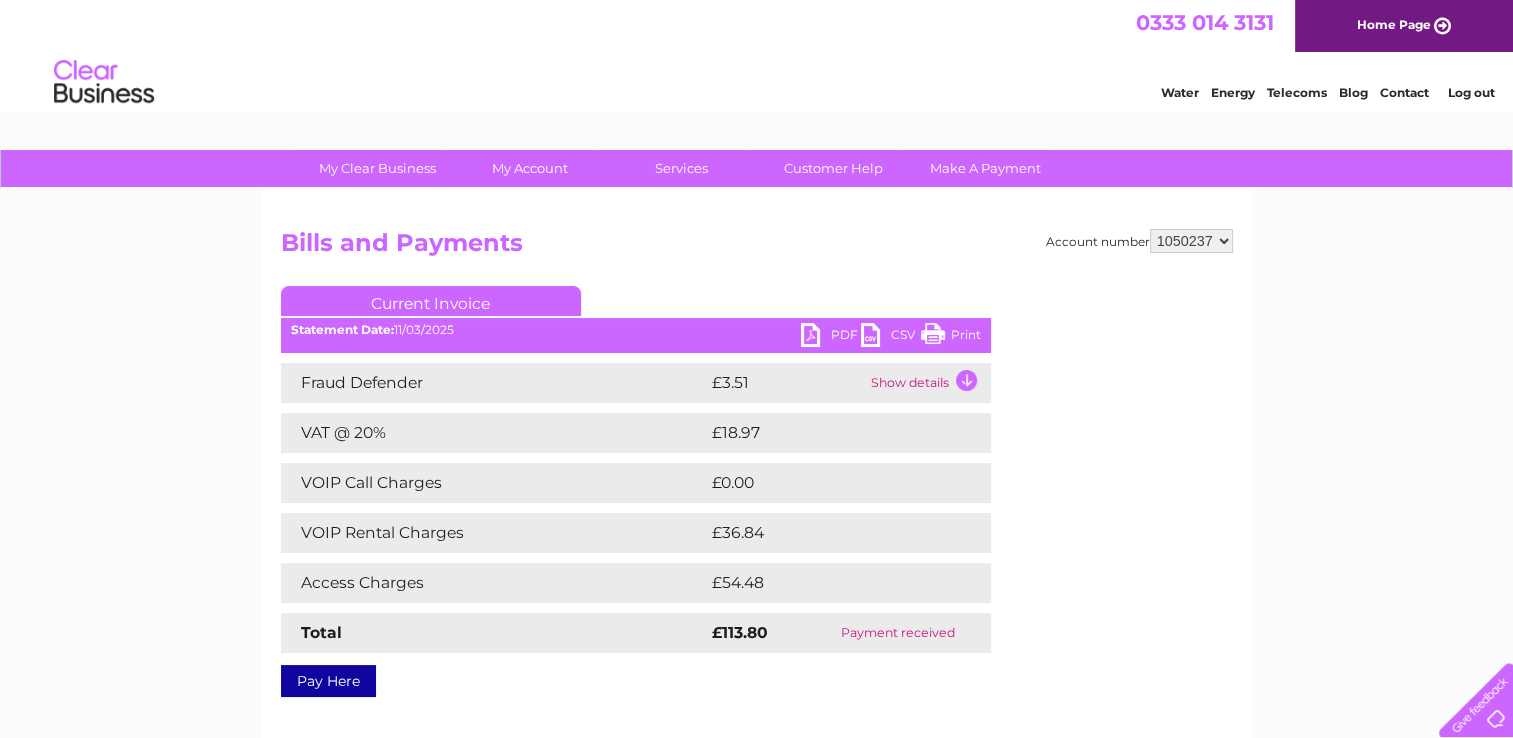 scroll, scrollTop: 0, scrollLeft: 0, axis: both 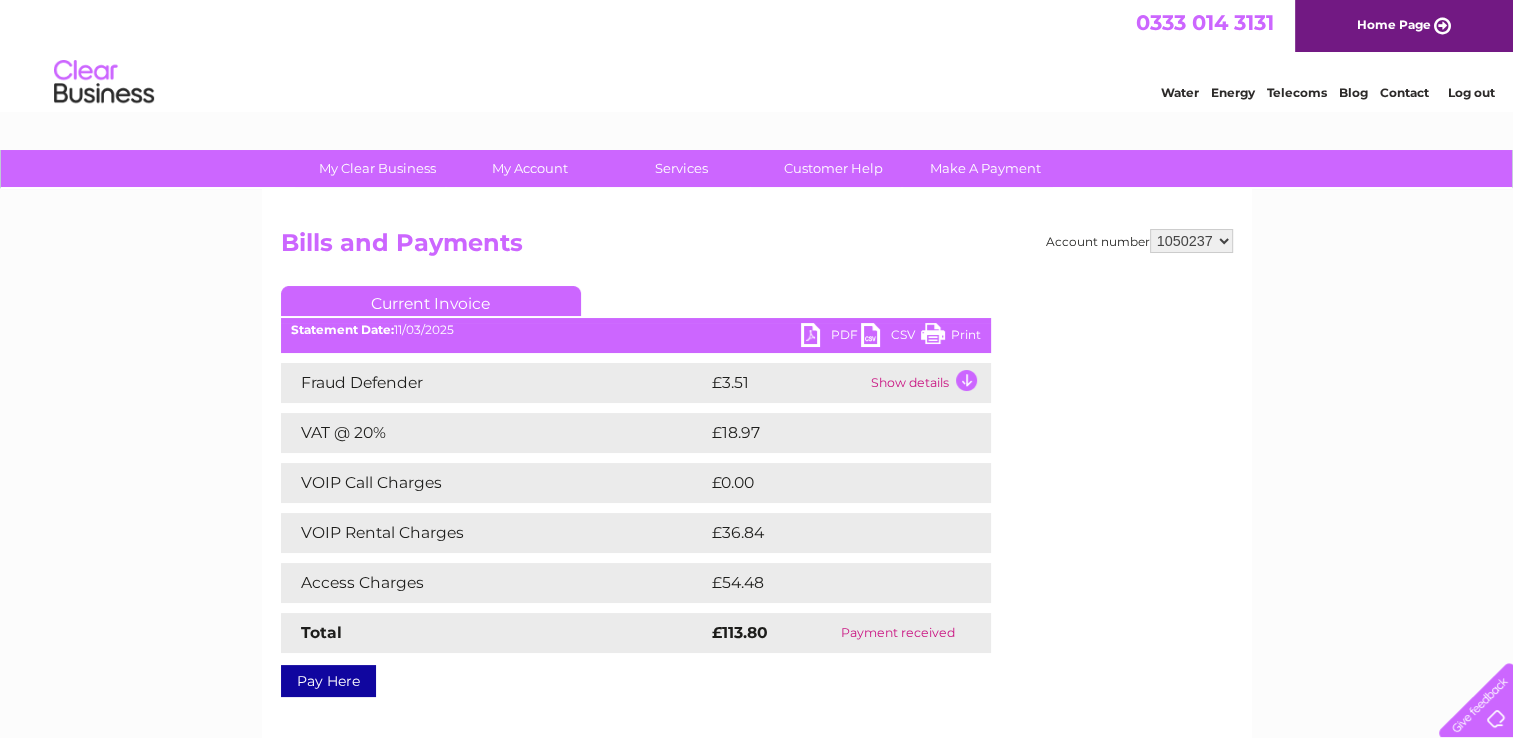 click on "PDF" at bounding box center (831, 337) 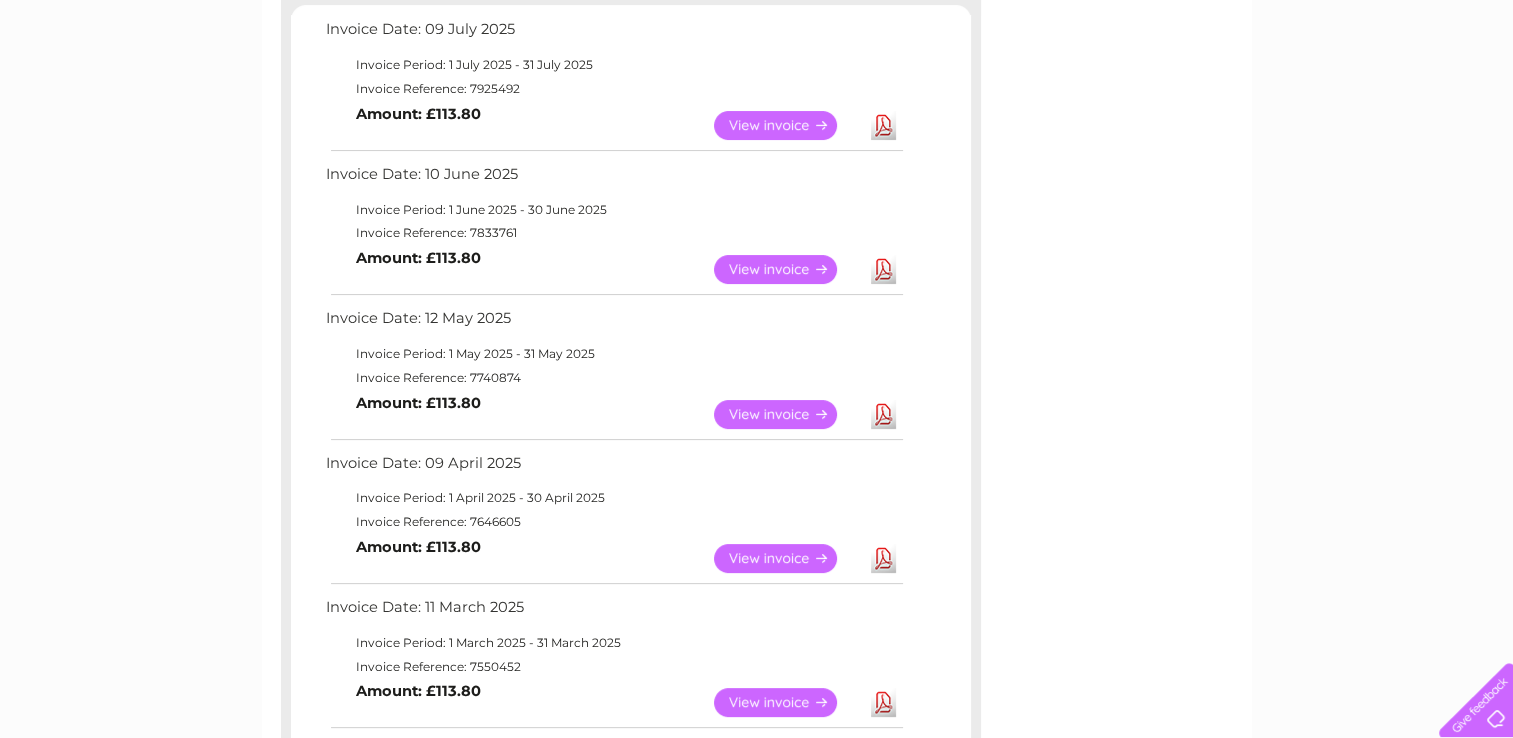 scroll, scrollTop: 0, scrollLeft: 0, axis: both 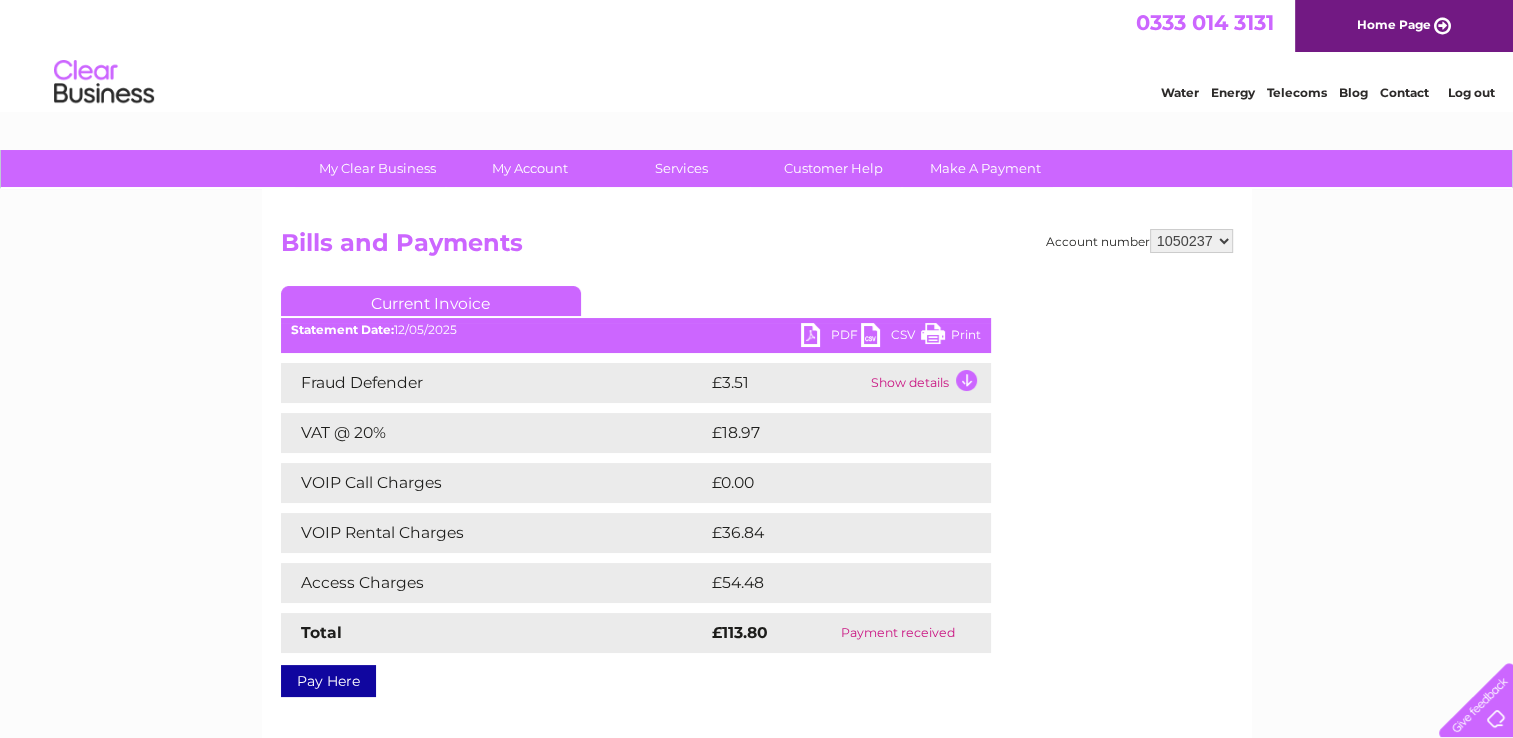click on "PDF" at bounding box center [831, 337] 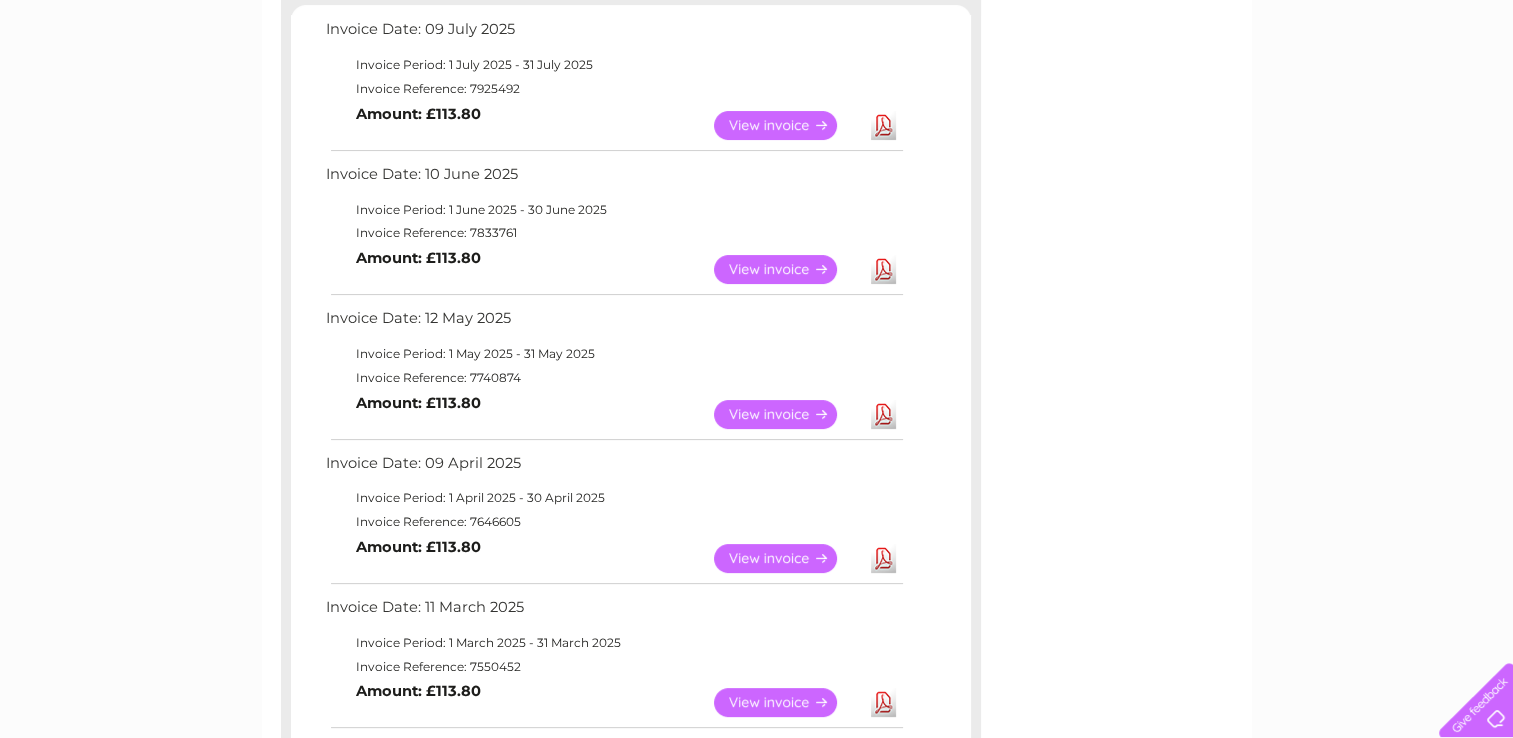 scroll, scrollTop: 0, scrollLeft: 0, axis: both 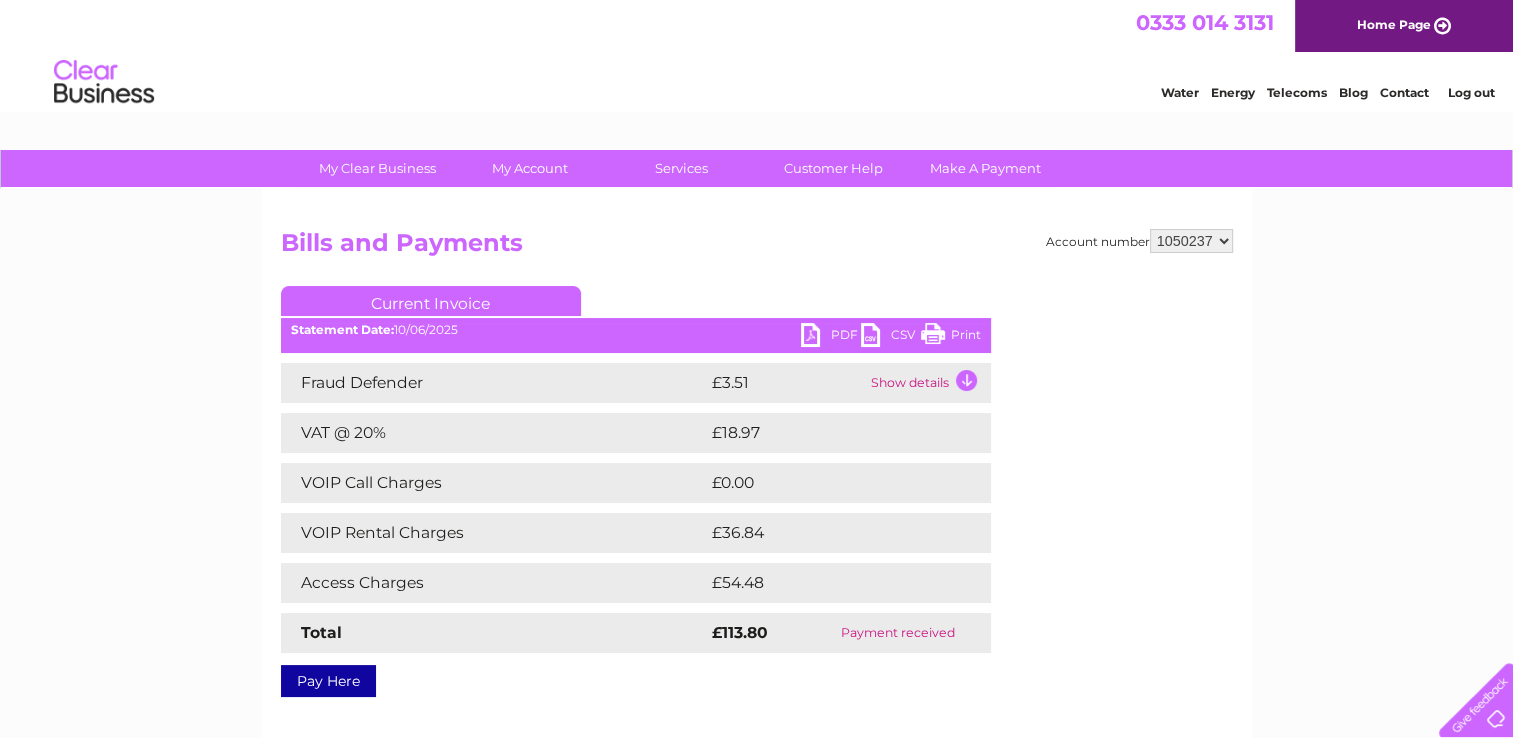 click on "PDF" at bounding box center (831, 337) 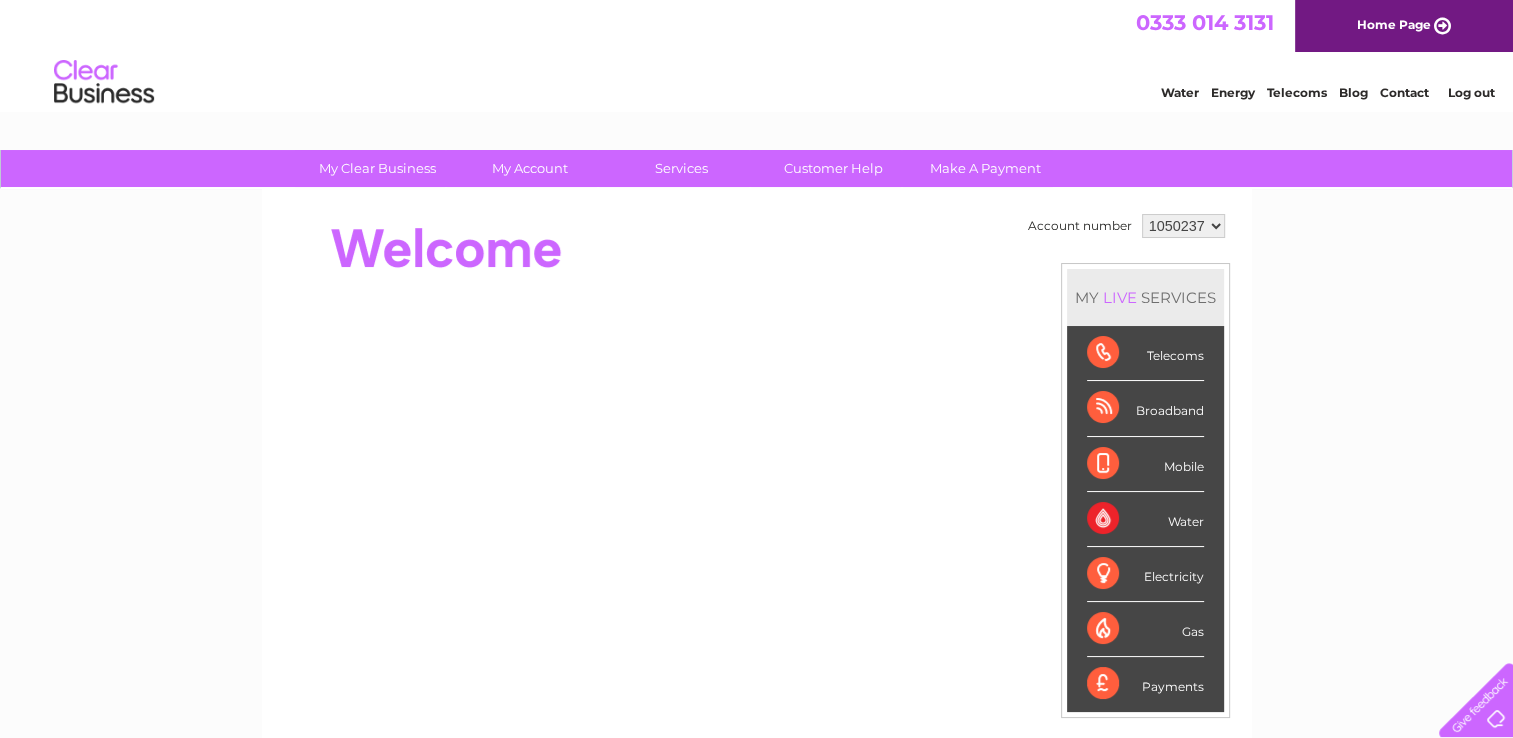 scroll, scrollTop: 0, scrollLeft: 0, axis: both 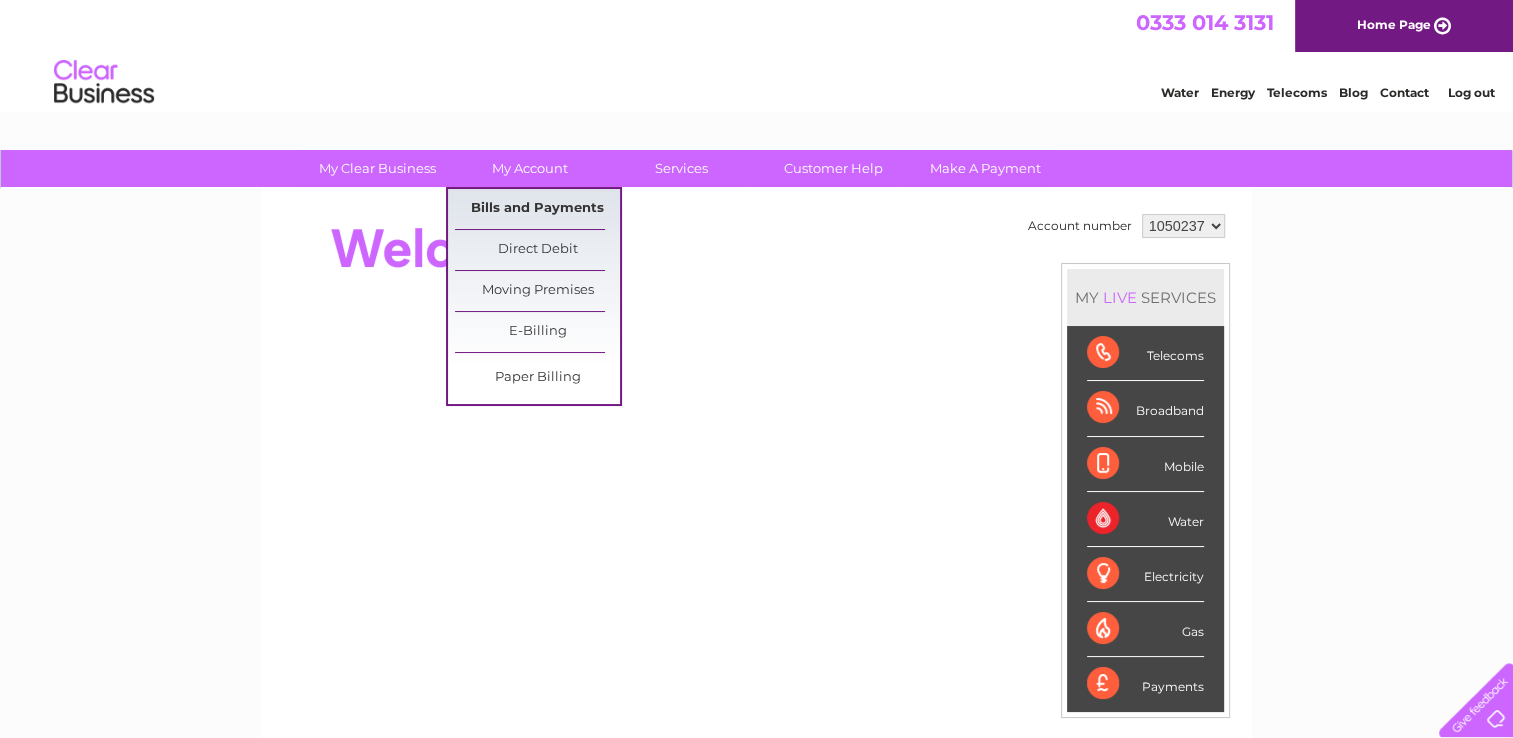 click on "Bills and Payments" at bounding box center (537, 209) 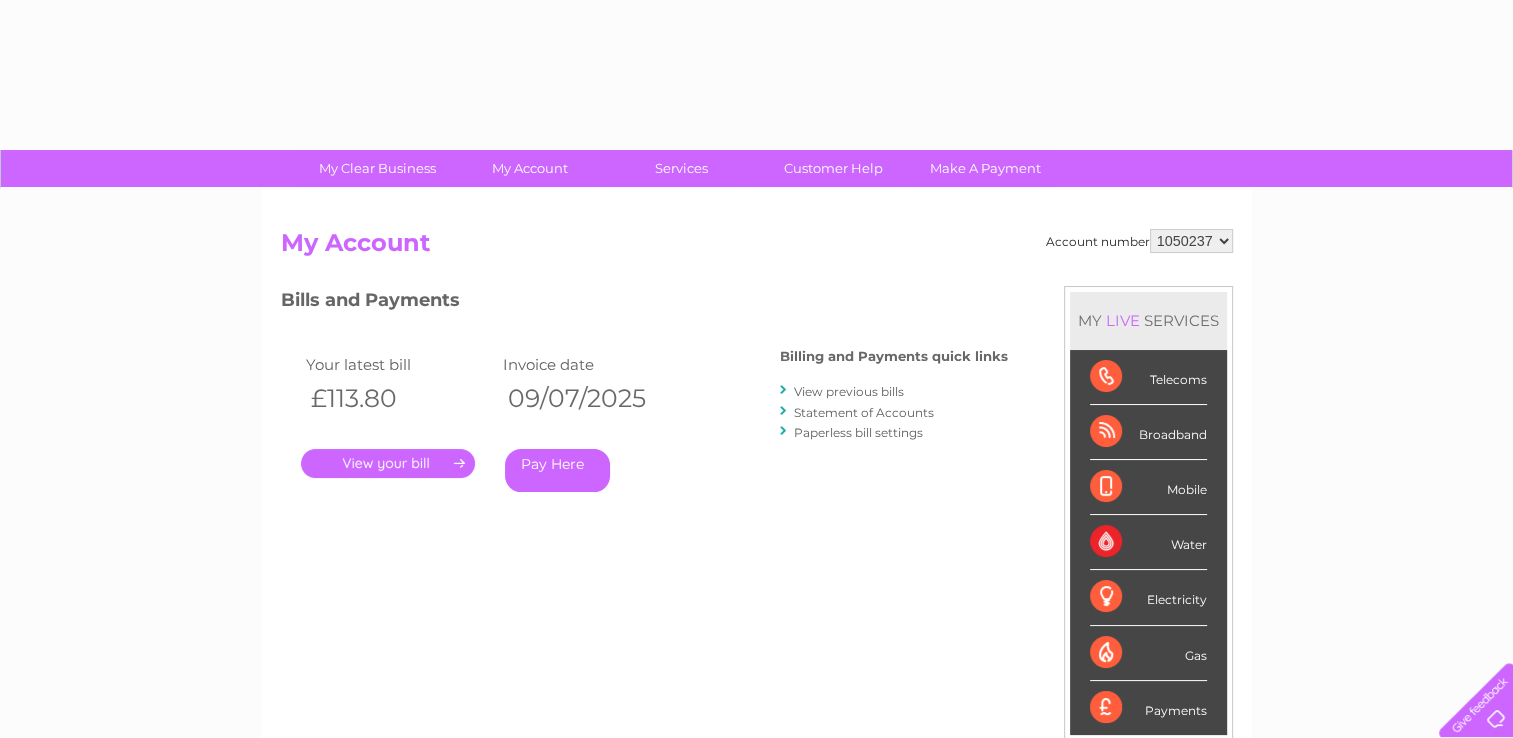 scroll, scrollTop: 0, scrollLeft: 0, axis: both 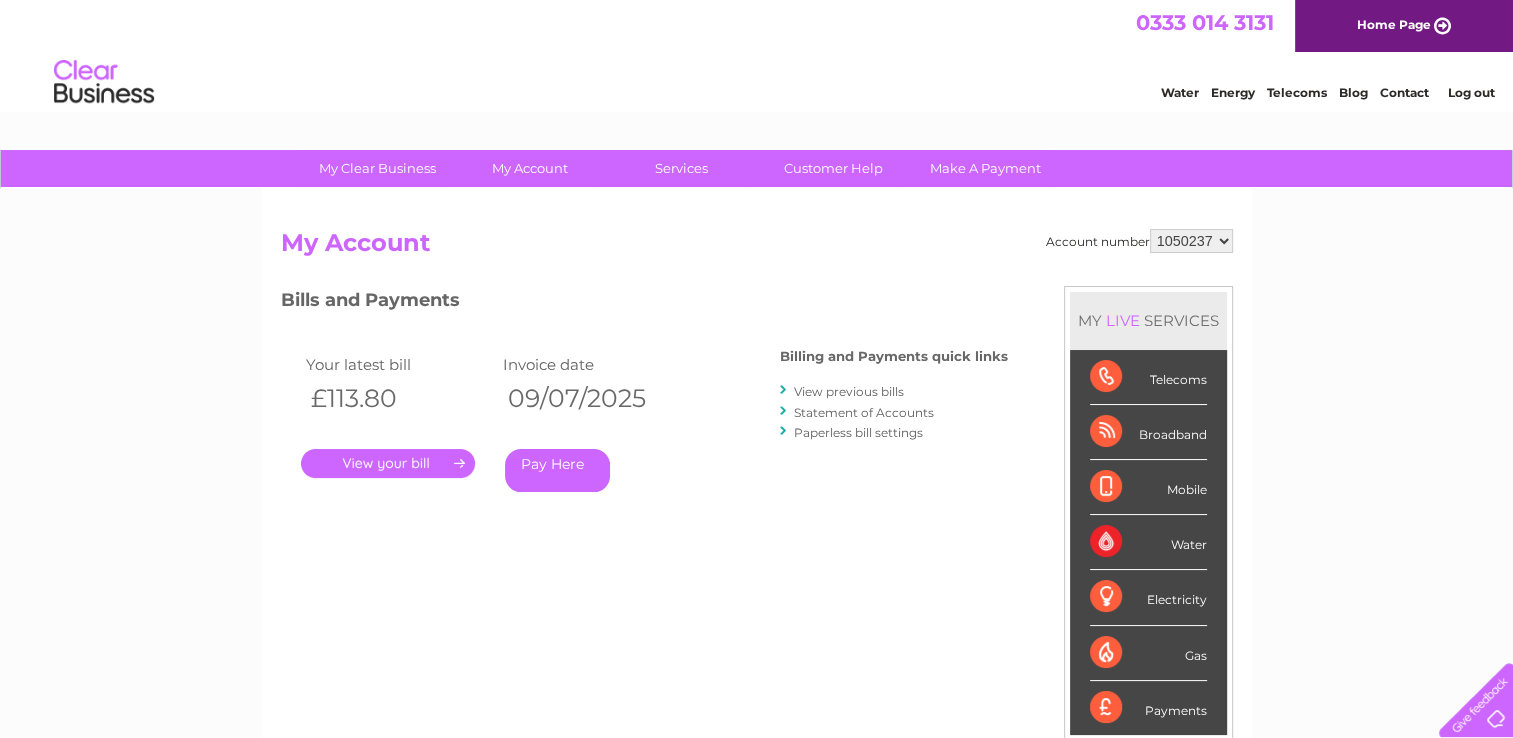 click on "View previous bills" at bounding box center [849, 391] 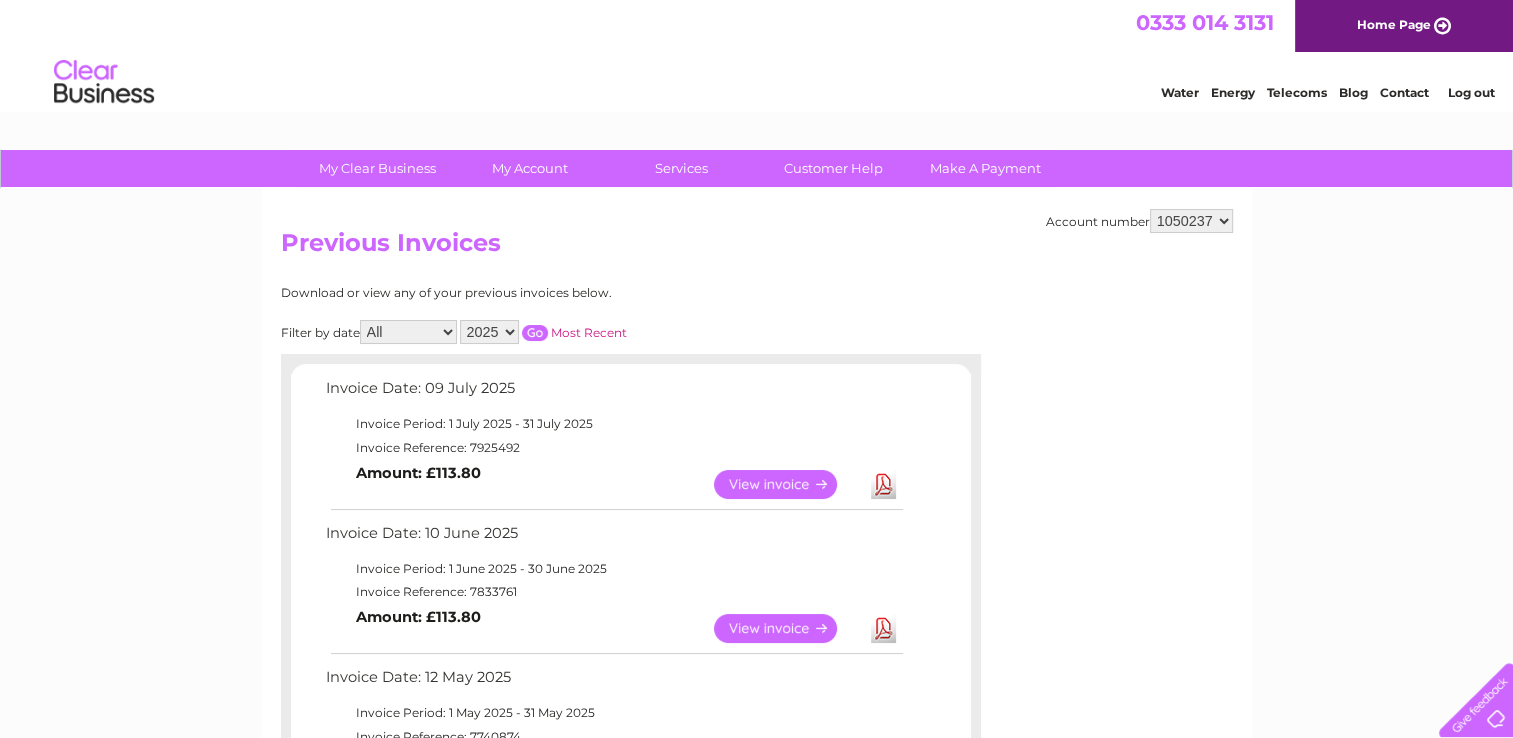 scroll, scrollTop: 0, scrollLeft: 0, axis: both 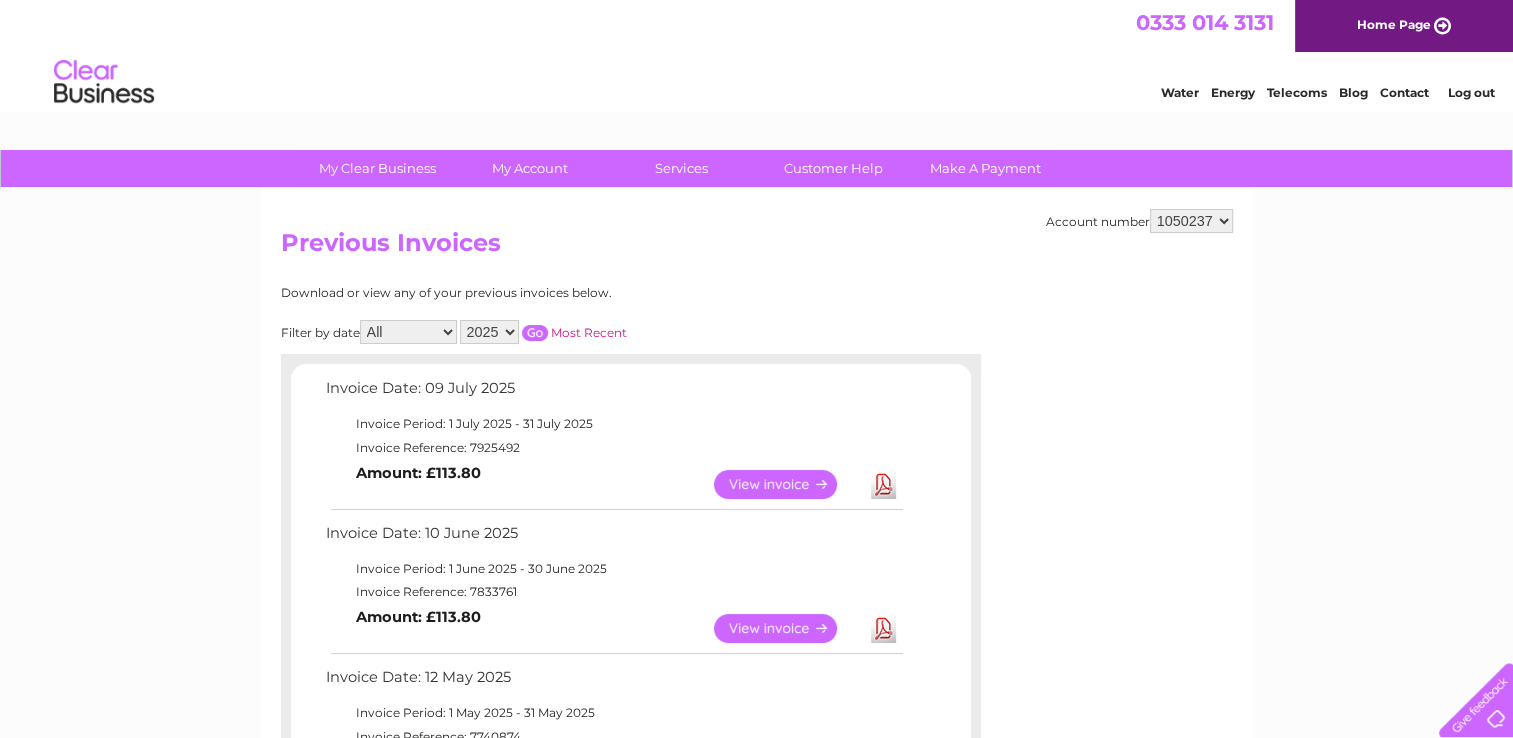 click on "2025
2024
2023
2022" at bounding box center (489, 332) 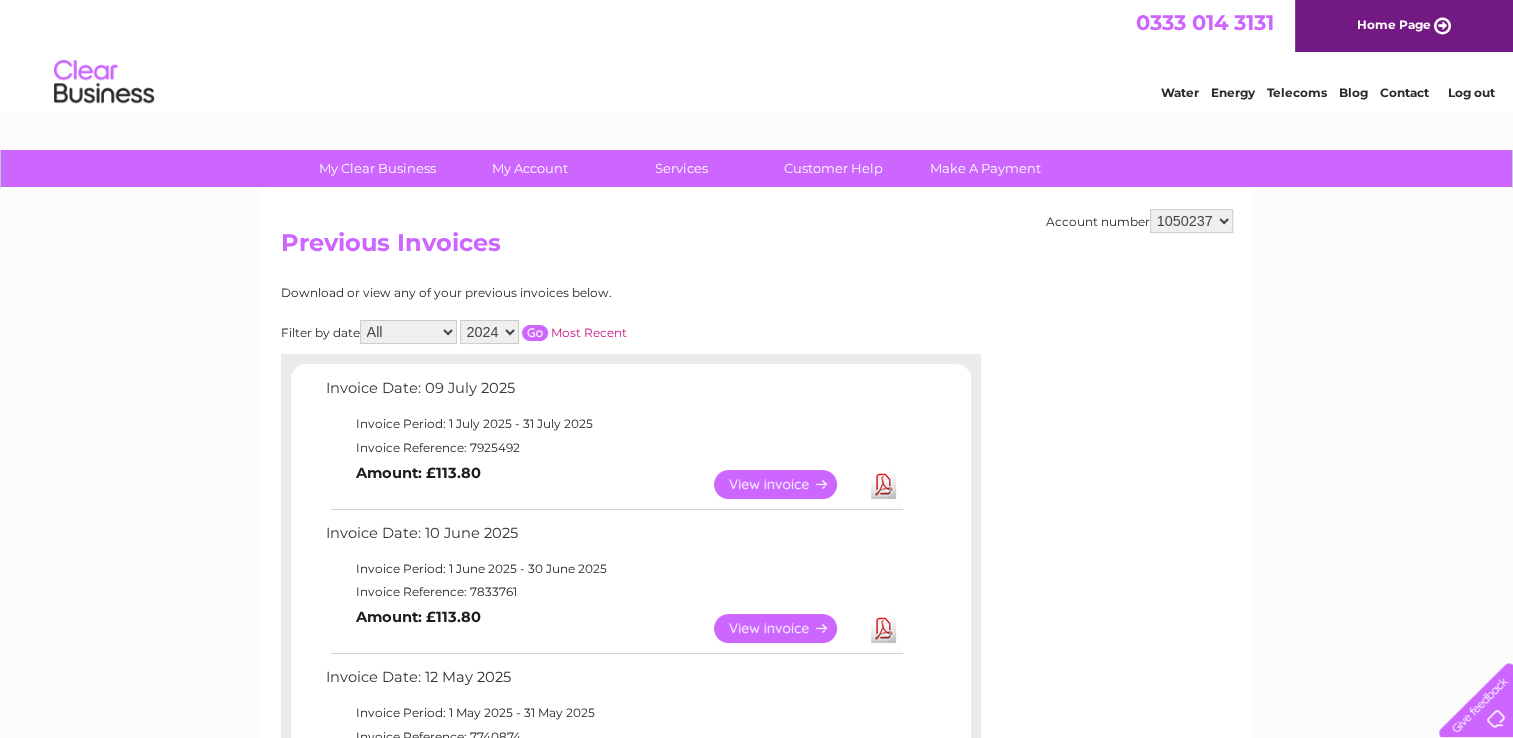 click on "2025
2024
2023
2022" at bounding box center [489, 332] 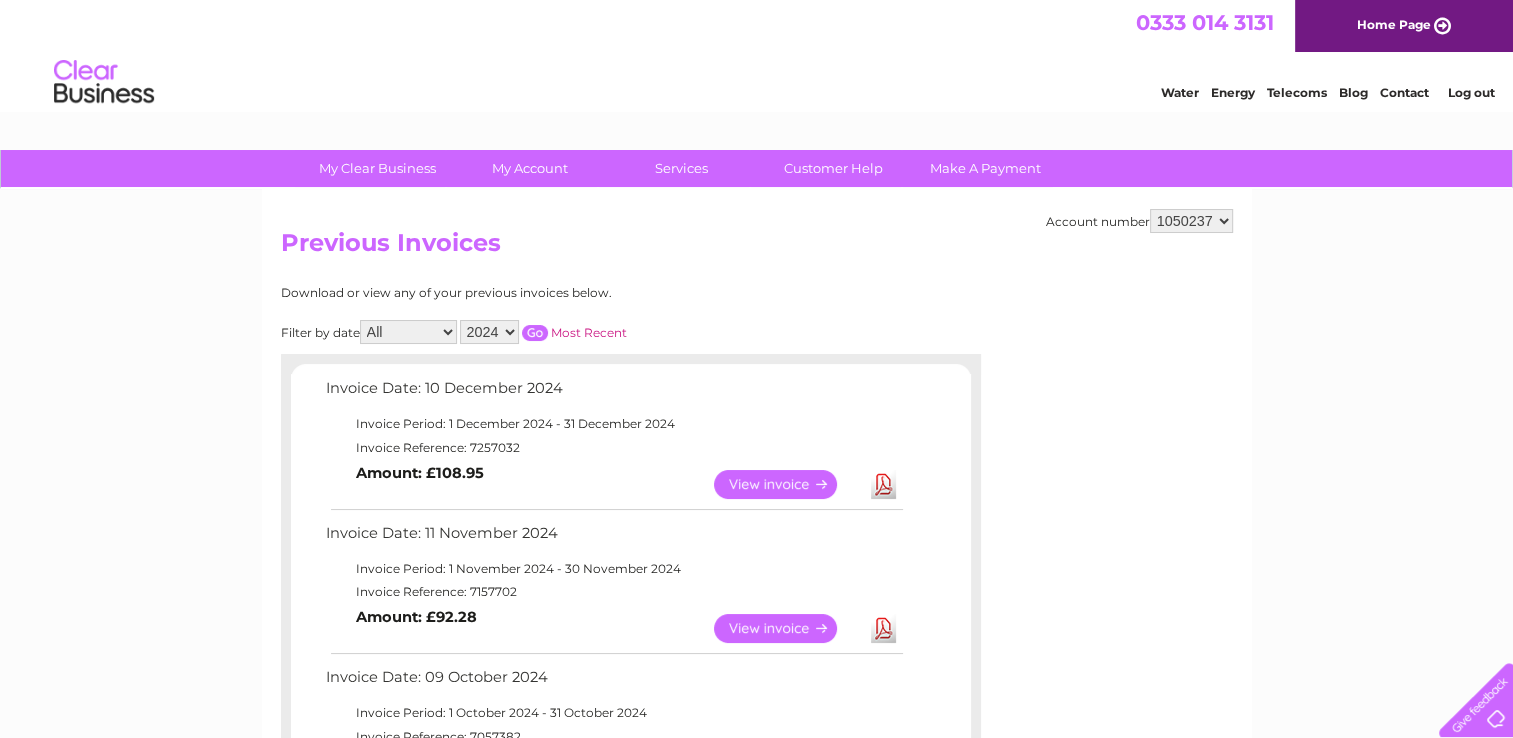 click on "View" at bounding box center (787, 484) 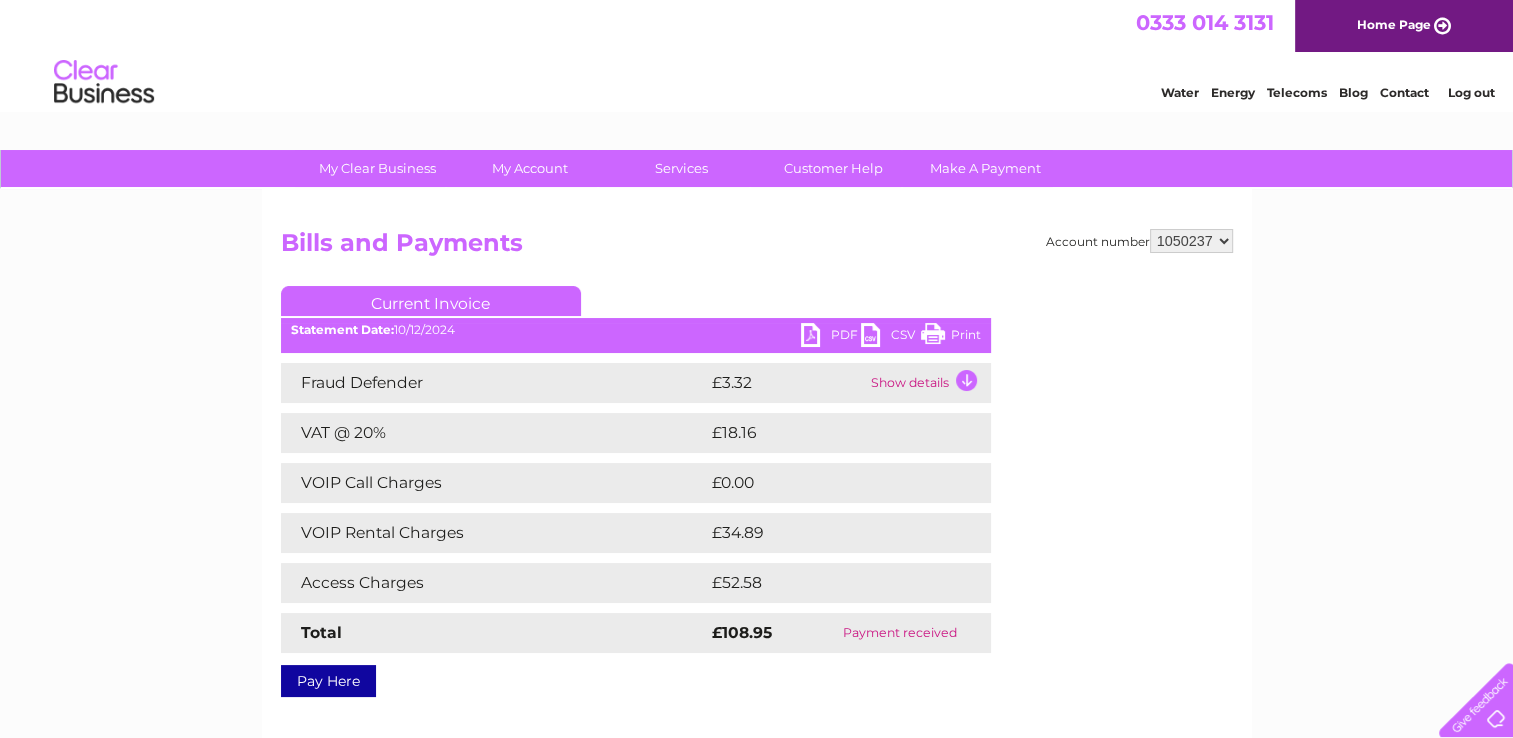 scroll, scrollTop: 0, scrollLeft: 0, axis: both 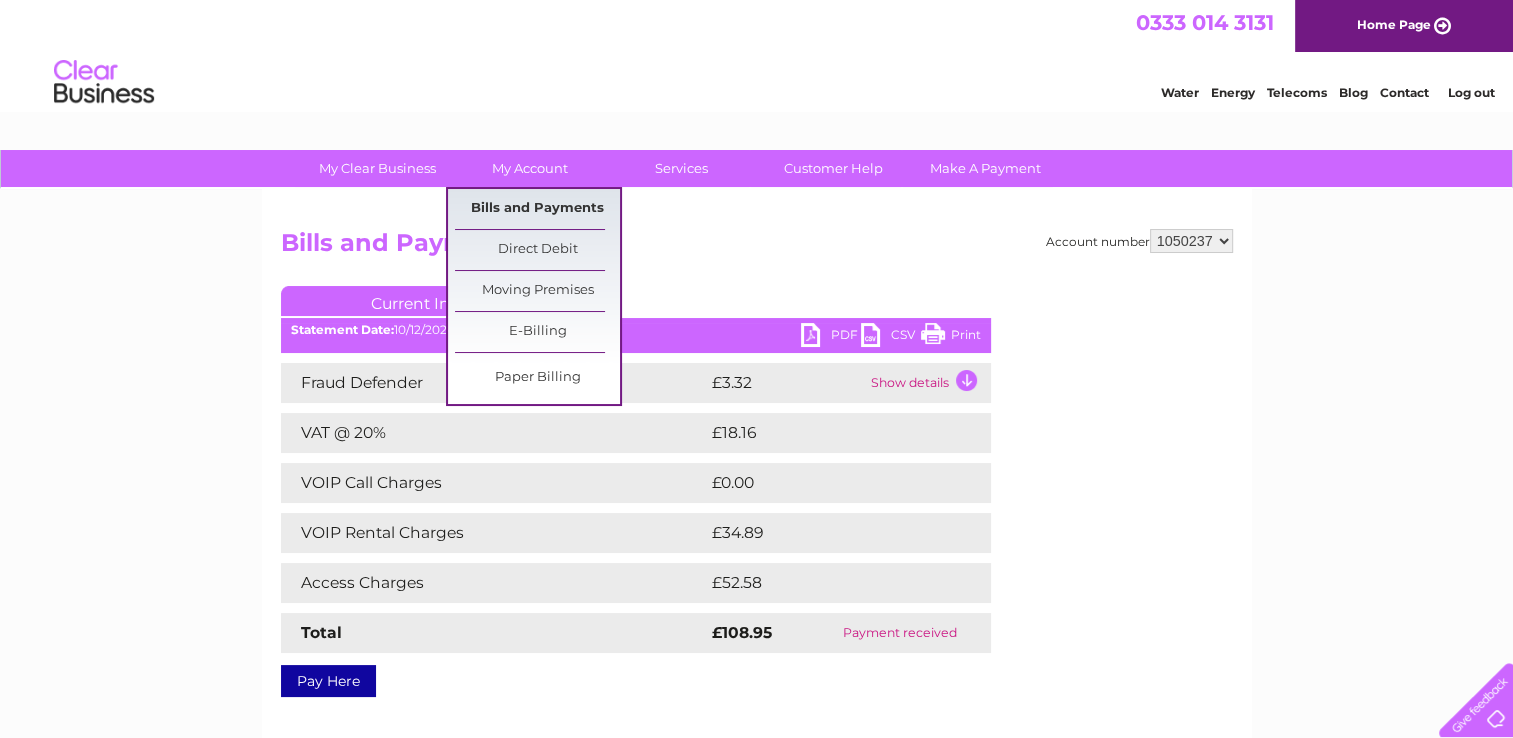 click on "Bills and Payments" at bounding box center [537, 209] 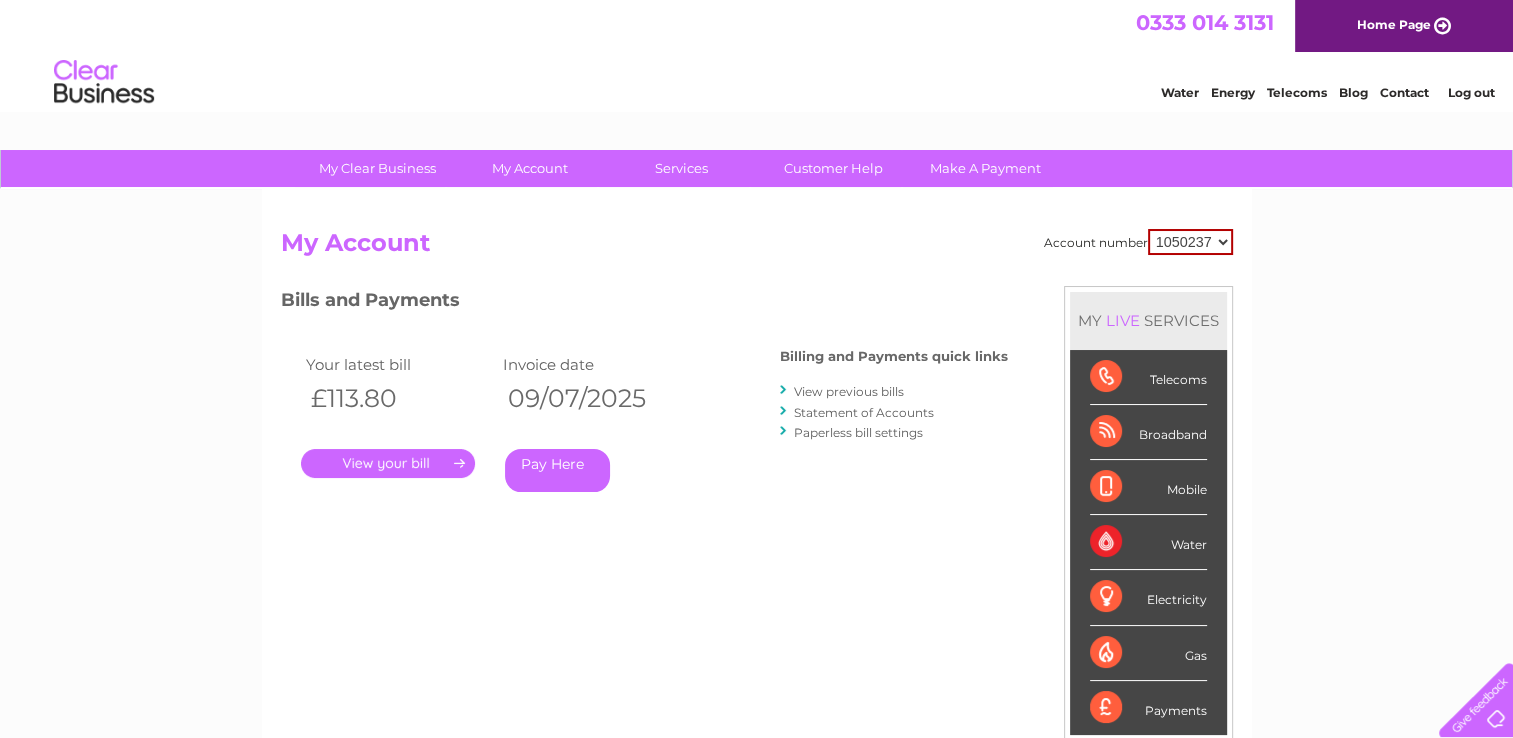 scroll, scrollTop: 0, scrollLeft: 0, axis: both 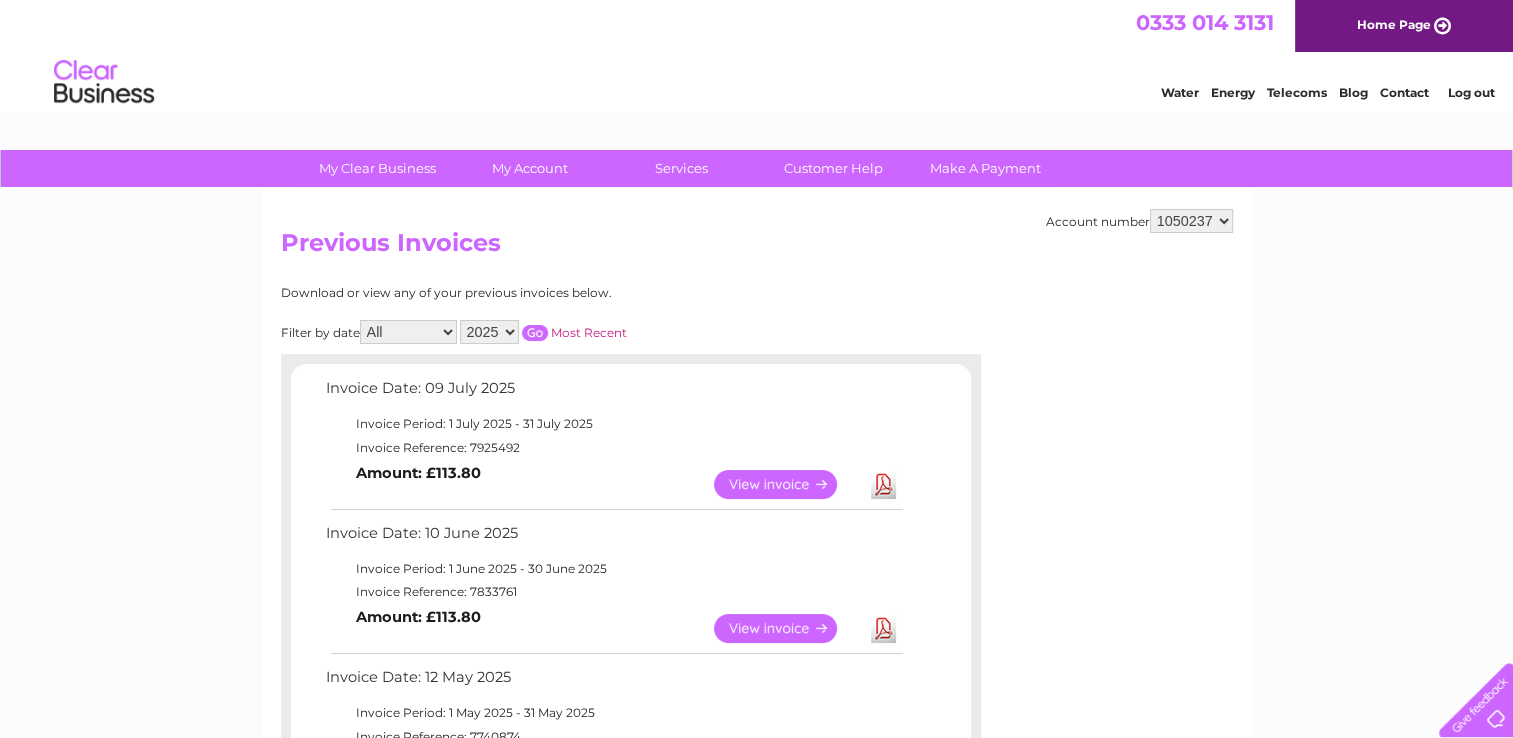 click on "2025
2024
2023
2022" at bounding box center (489, 332) 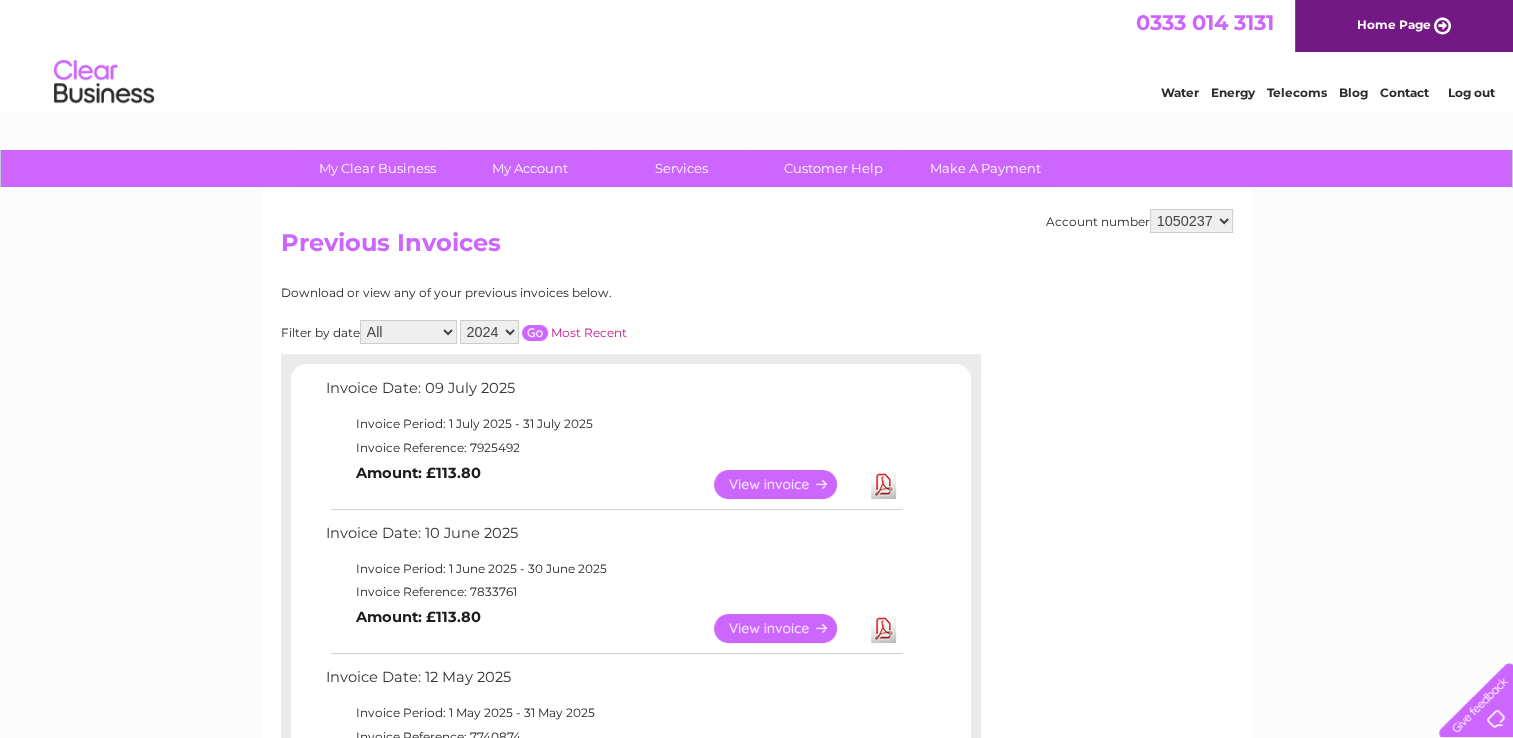 click on "2025
2024
2023
2022" at bounding box center [489, 332] 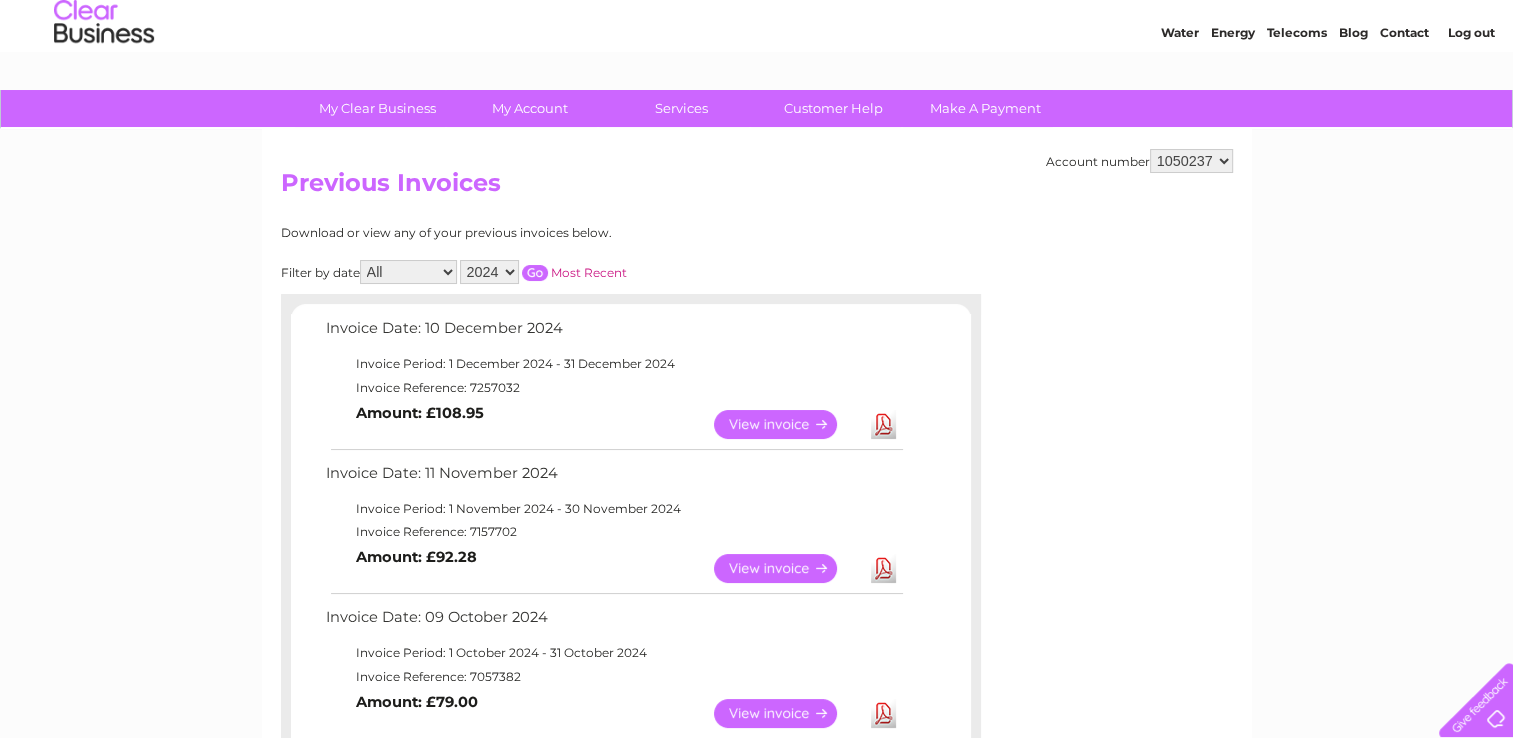 scroll, scrollTop: 45, scrollLeft: 0, axis: vertical 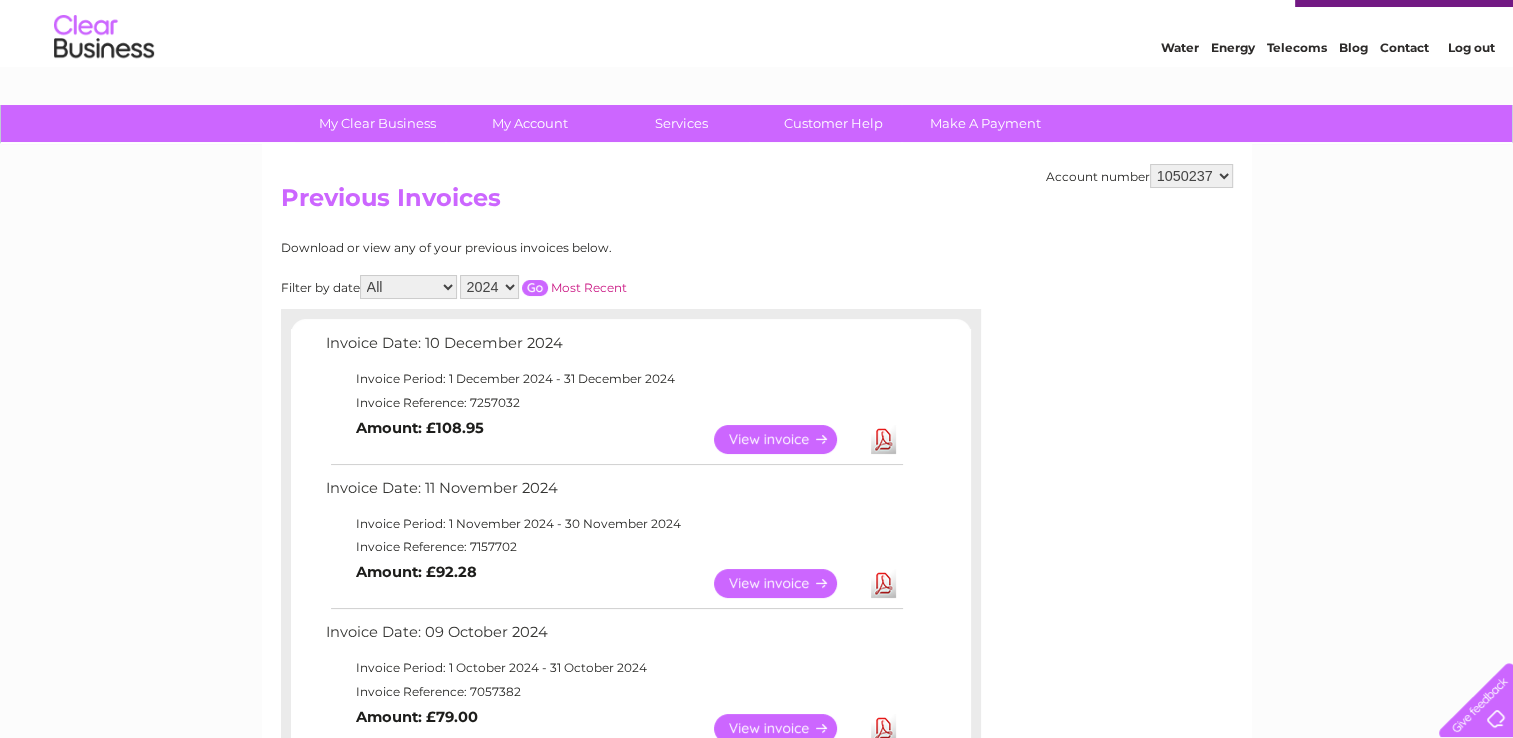 click on "View" at bounding box center (787, 439) 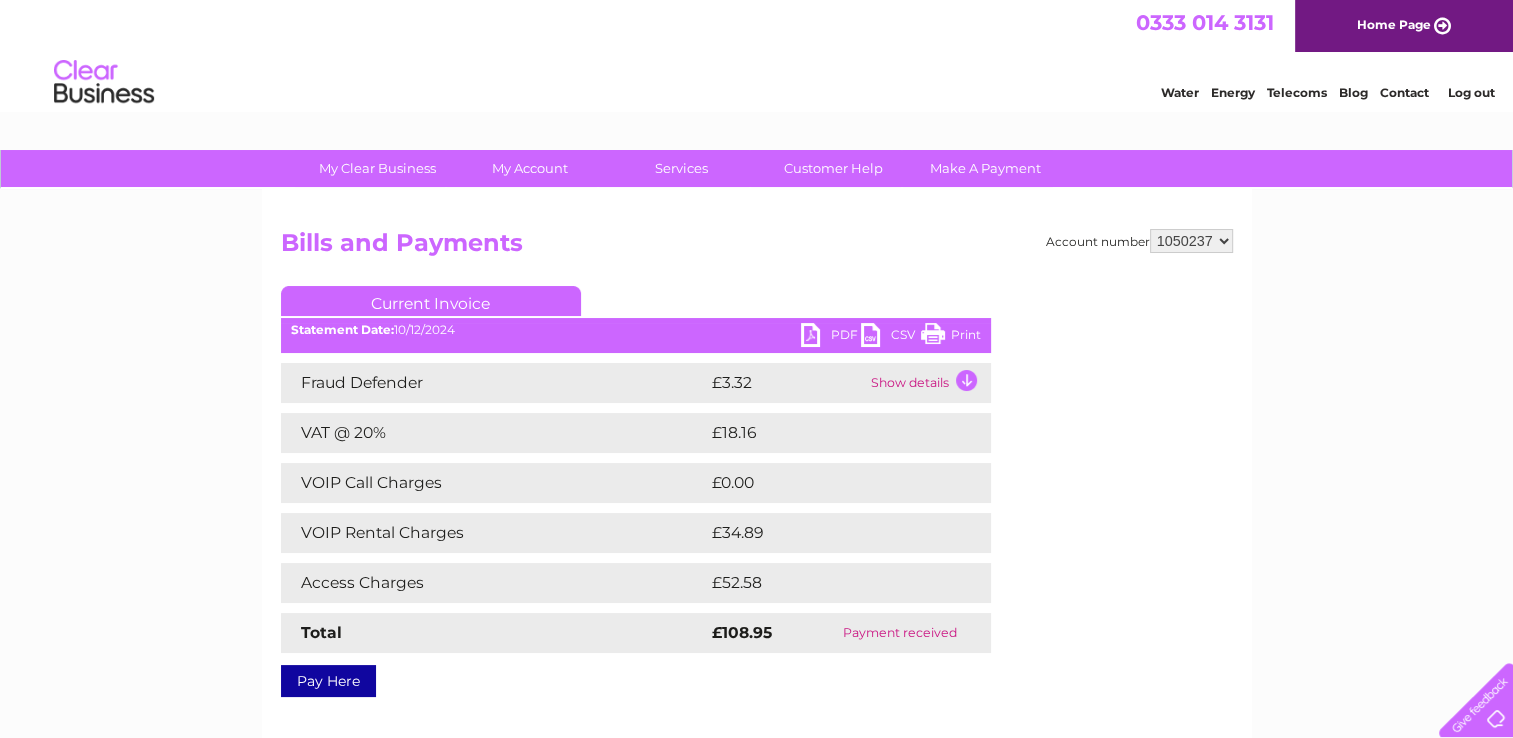 scroll, scrollTop: 0, scrollLeft: 0, axis: both 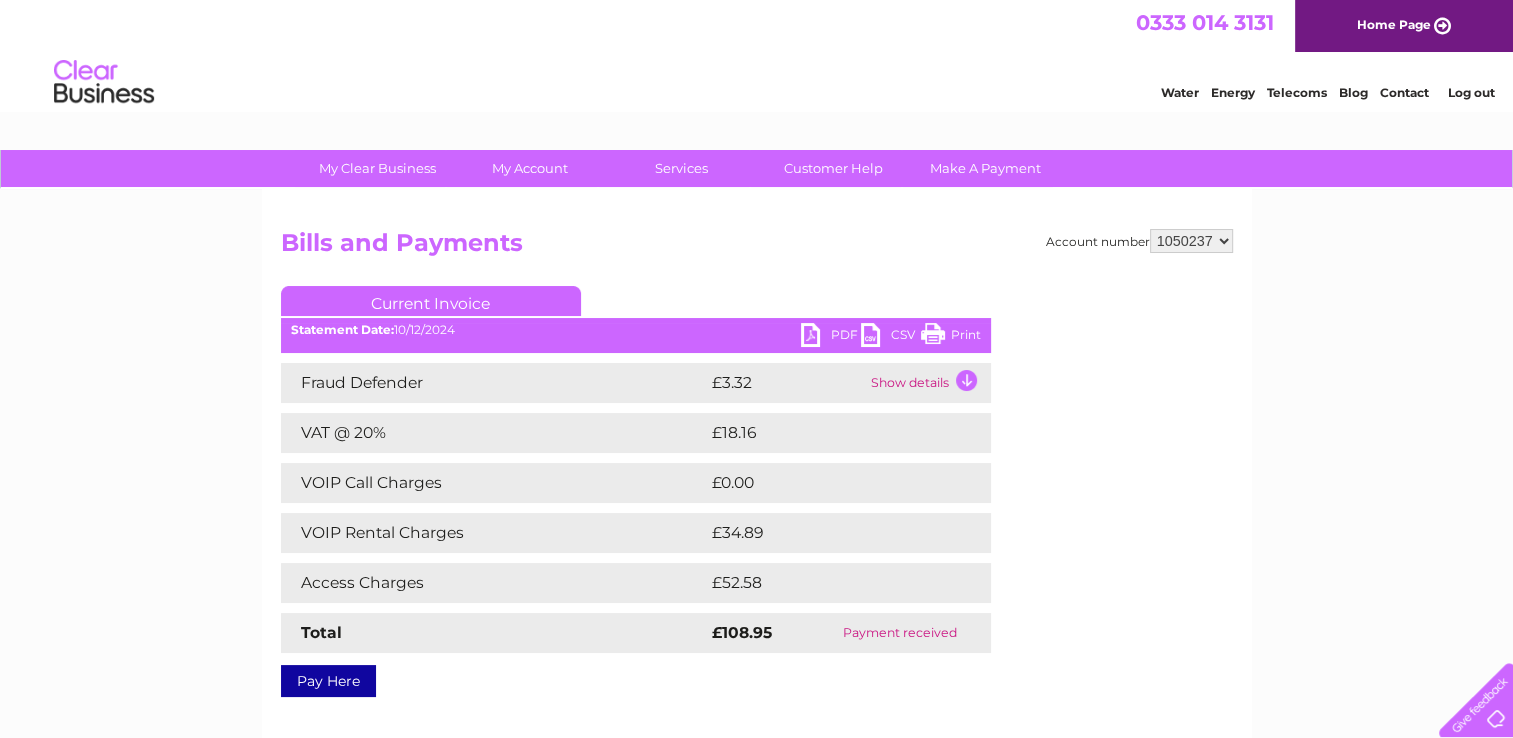 click on "PDF" at bounding box center [831, 337] 